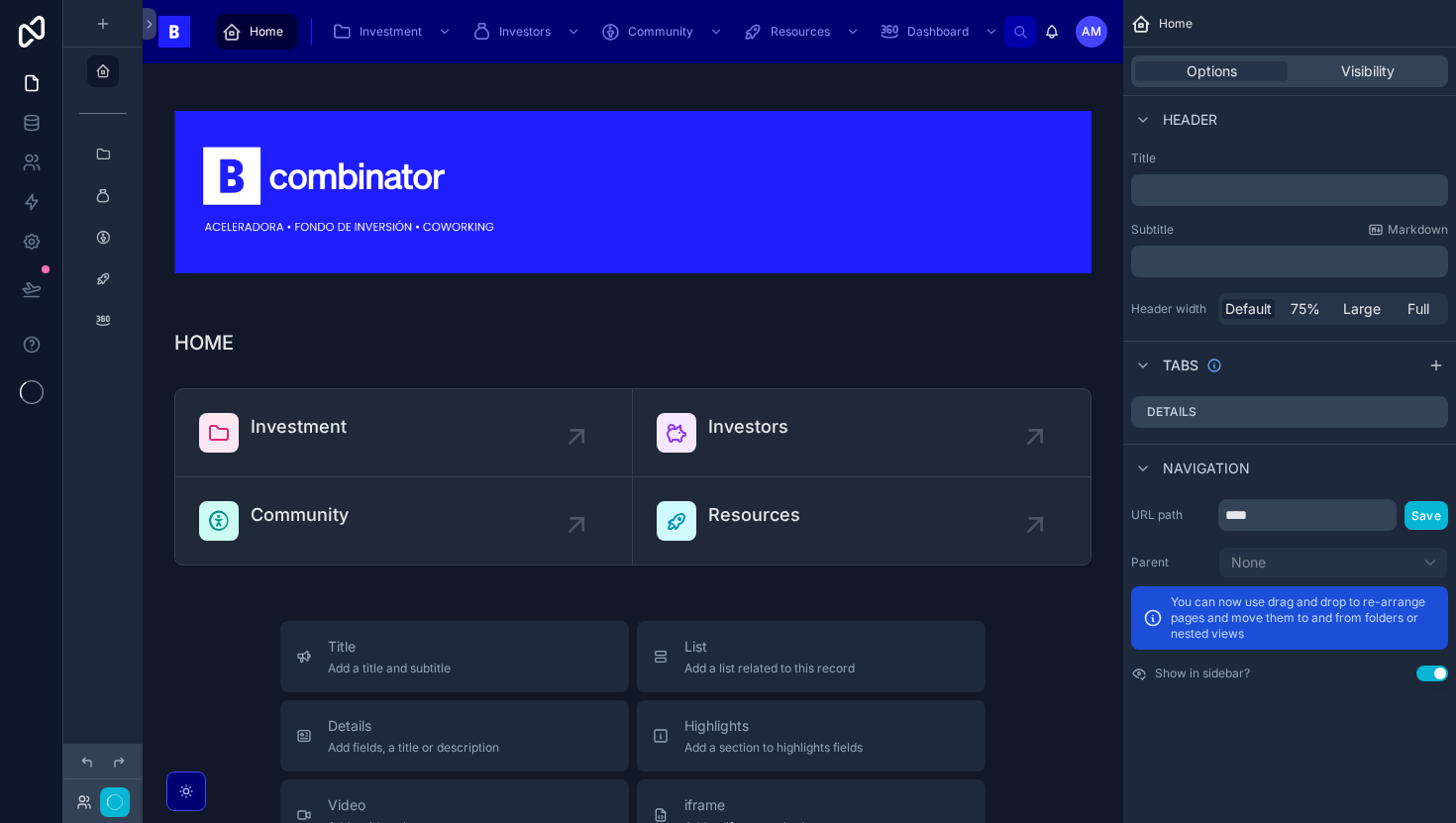 scroll, scrollTop: 0, scrollLeft: 0, axis: both 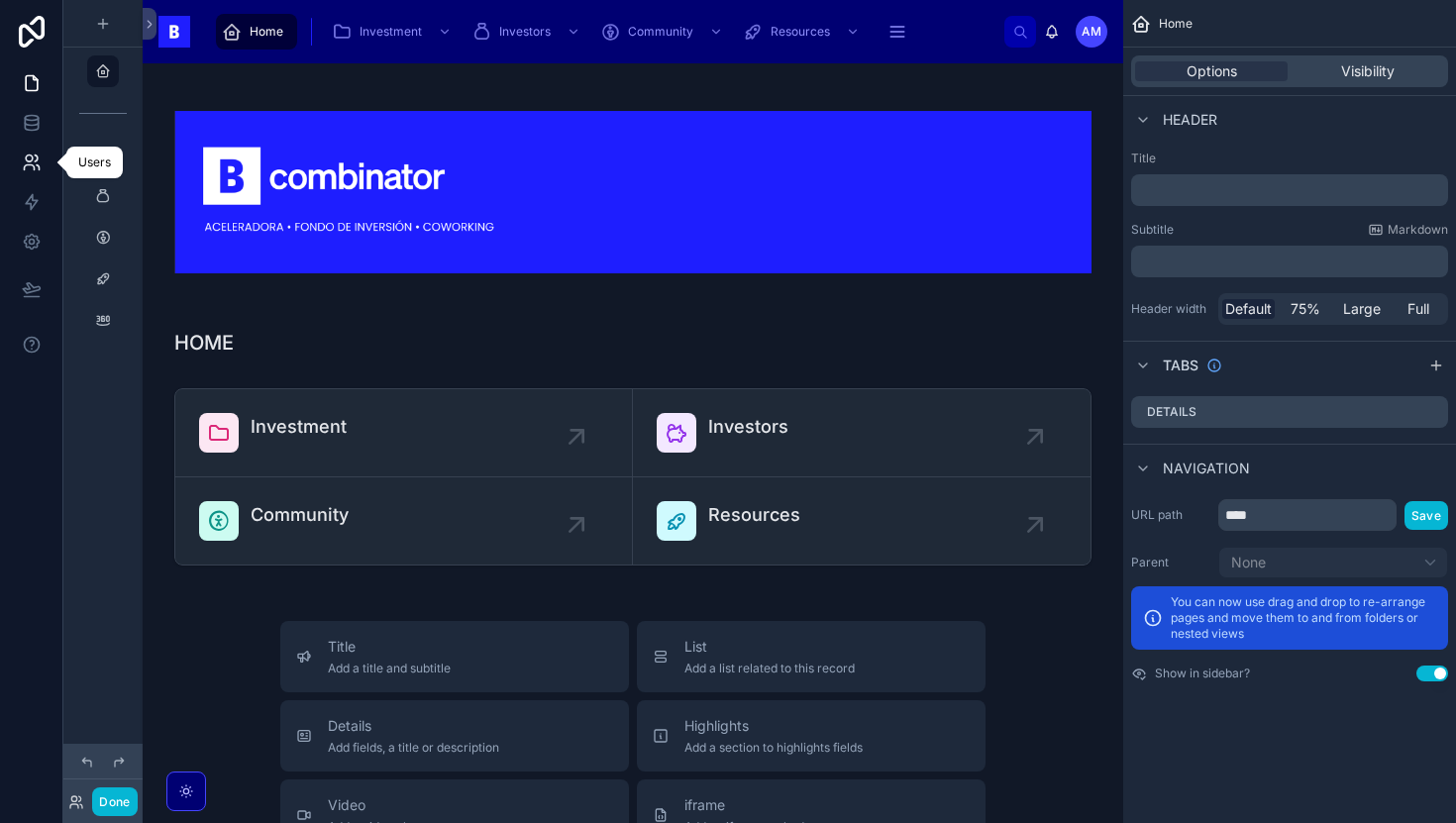 click at bounding box center (31, 162) 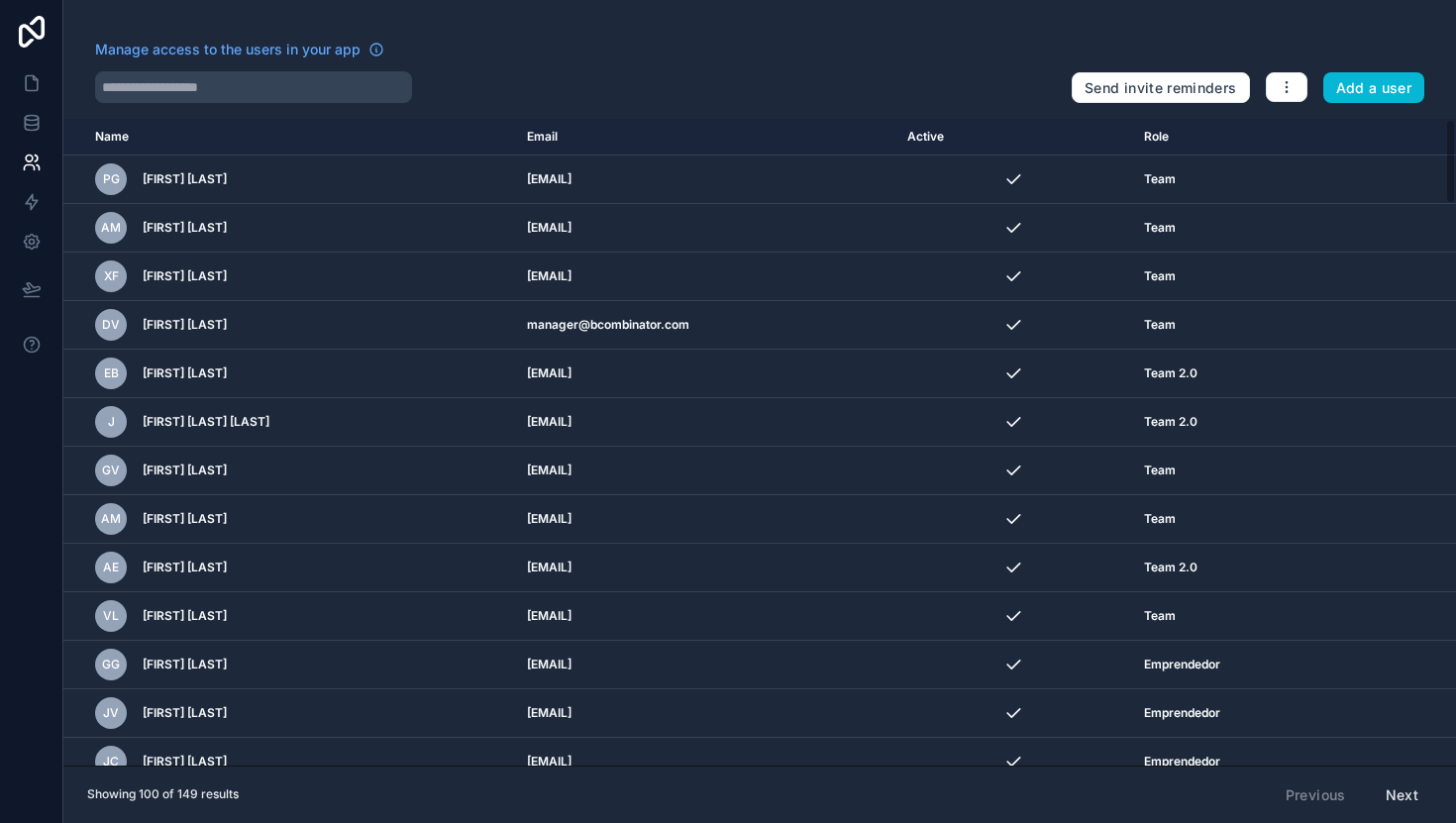 click on "Manage access to the users in your app Send invite reminders Add a user Name Email Active Role userTable.email R [FIRST] [EMAIL] Team AM [FIRST] [LAST] [EMAIL] Team XF [FIRST] [LAST] [EMAIL] Team DV [EMAIL] Emprendedor JV [FIRST] [LAST] [EMAIL] Emprendedor JC [FIRST] [LAST] [EMAIL] Emprendedor PN [FIRST] [LAST] [EMAIL] Deactivated Investor i [EMAIL] Deactivated Investor e [EMAIL] Deactivated Investor a [EMAIL] Deactivated Investor GV [FIRST] [LAST] Deactivated Team 2.0 CL G" at bounding box center [760, 411] 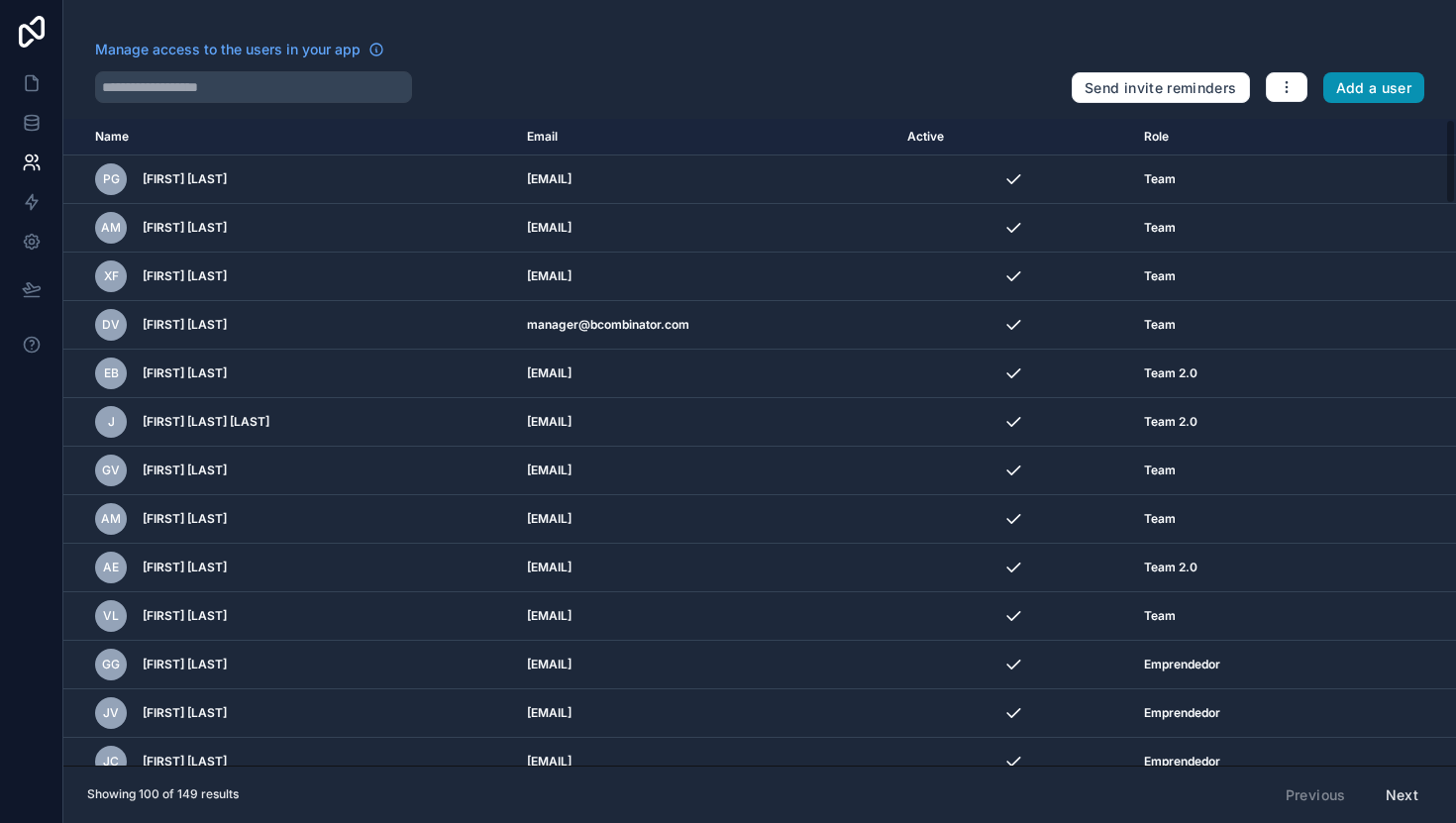 click on "Add a user" at bounding box center (1374, 88) 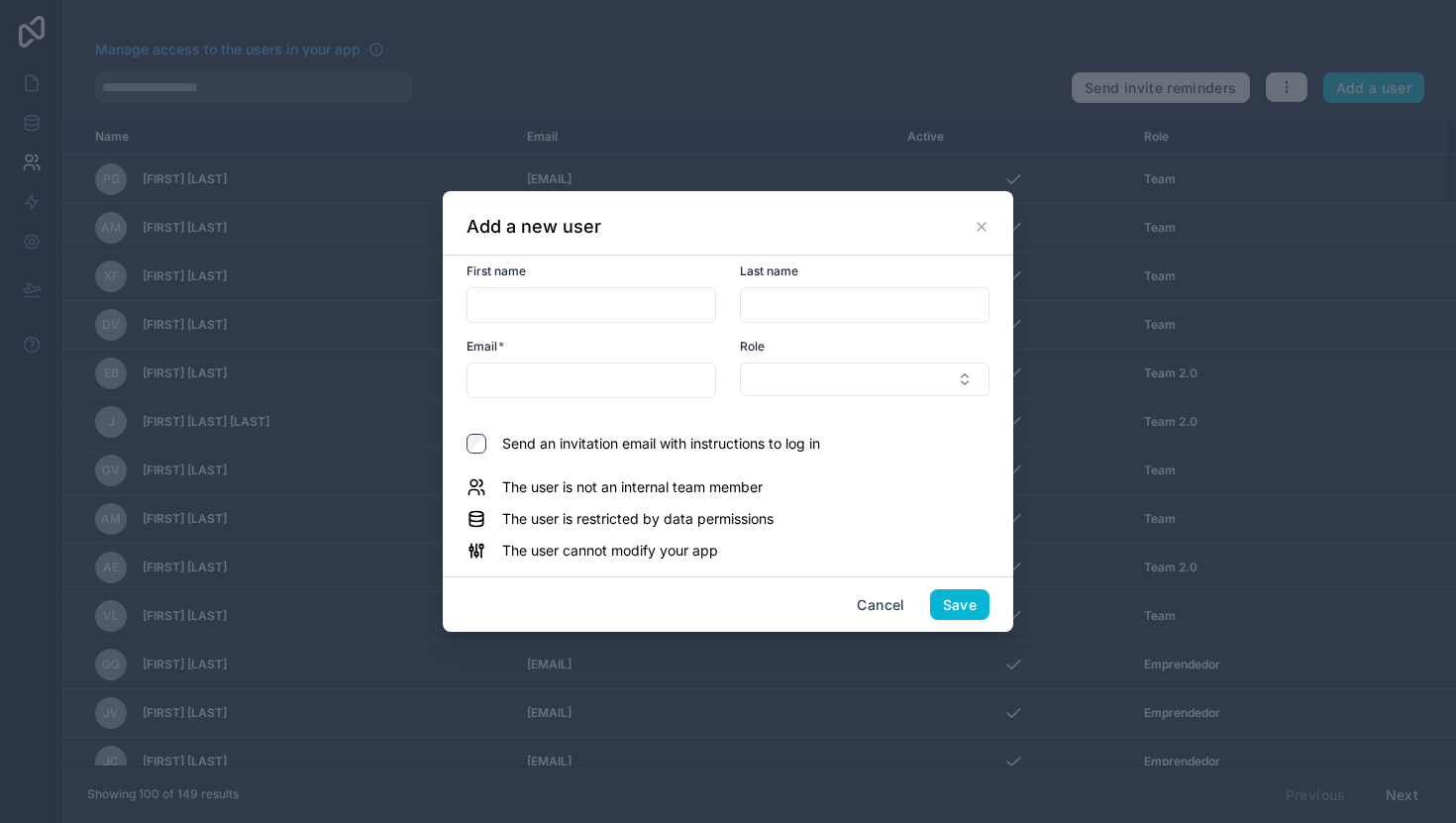 click at bounding box center (591, 305) 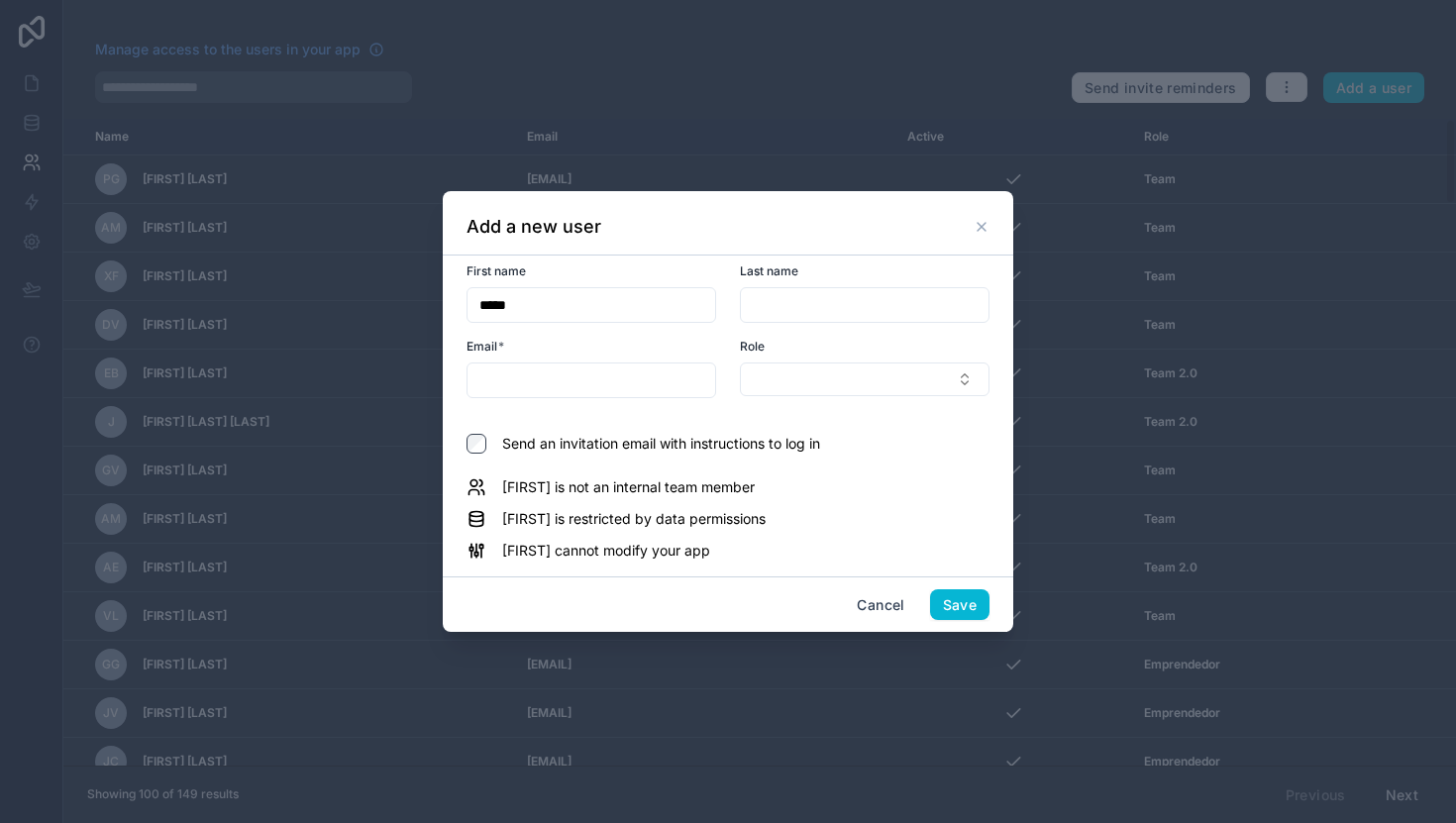 type on "*****" 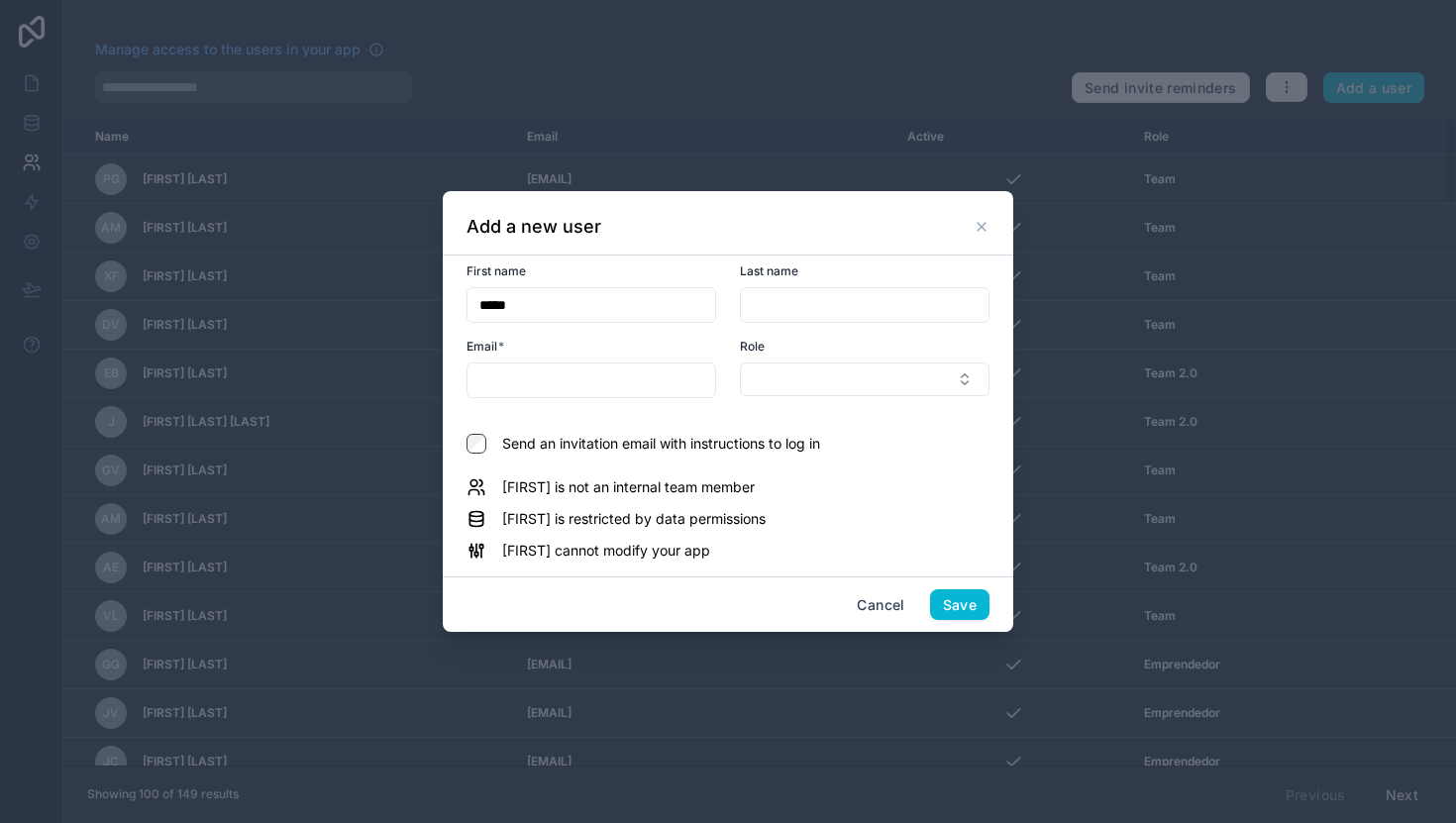 click at bounding box center (591, 380) 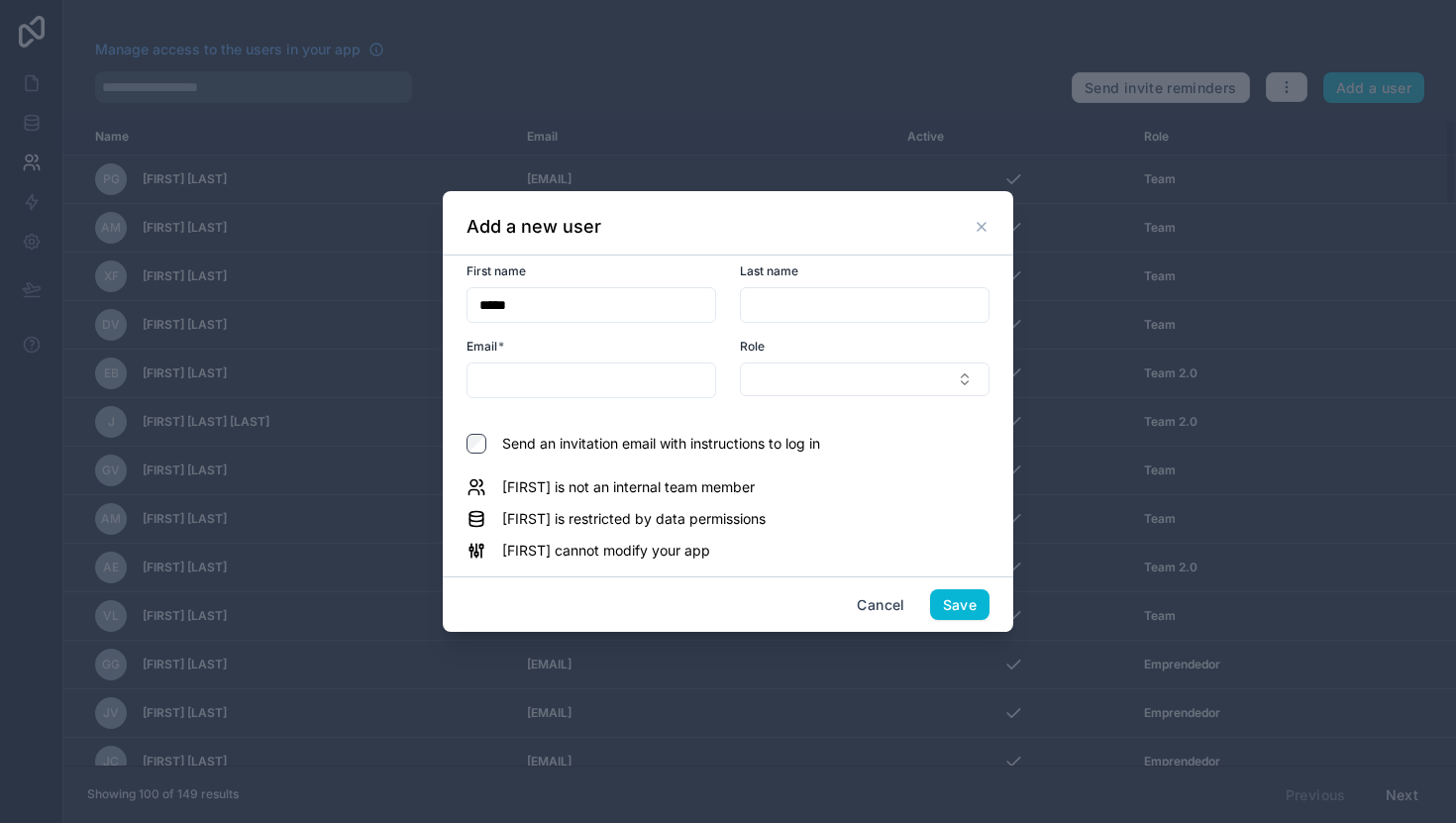click at bounding box center [591, 380] 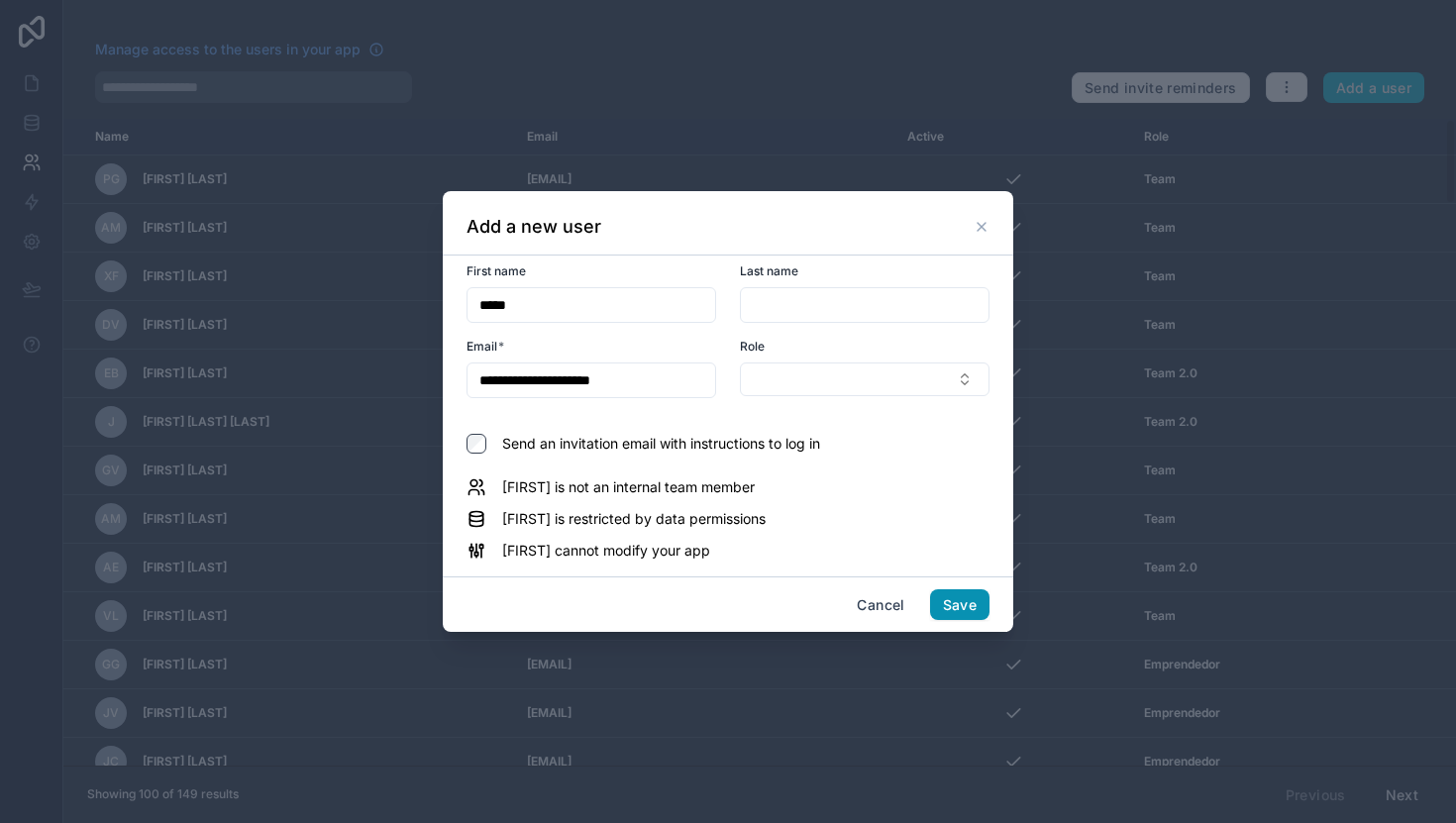 type on "**********" 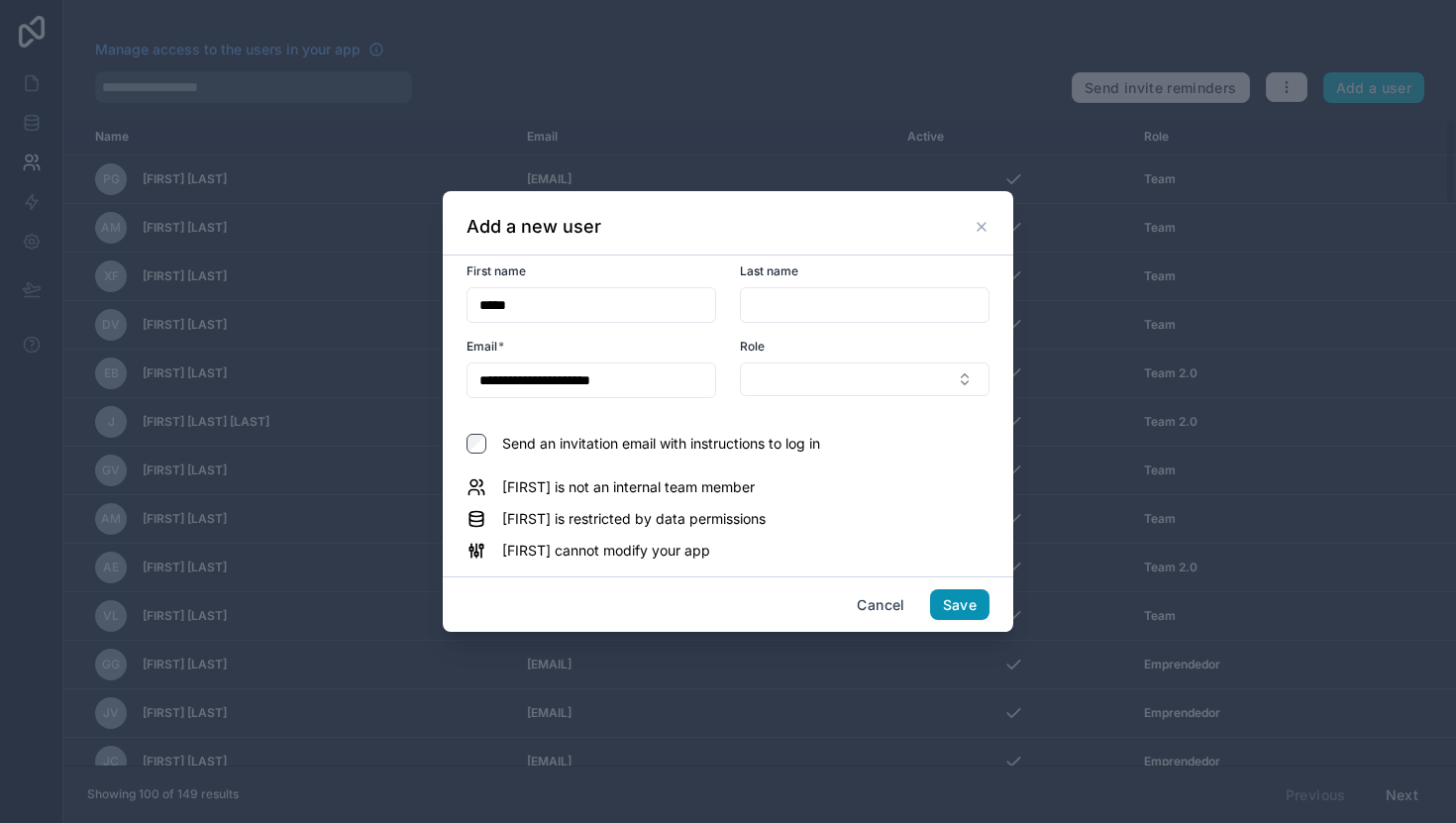 click on "Save" at bounding box center (960, 605) 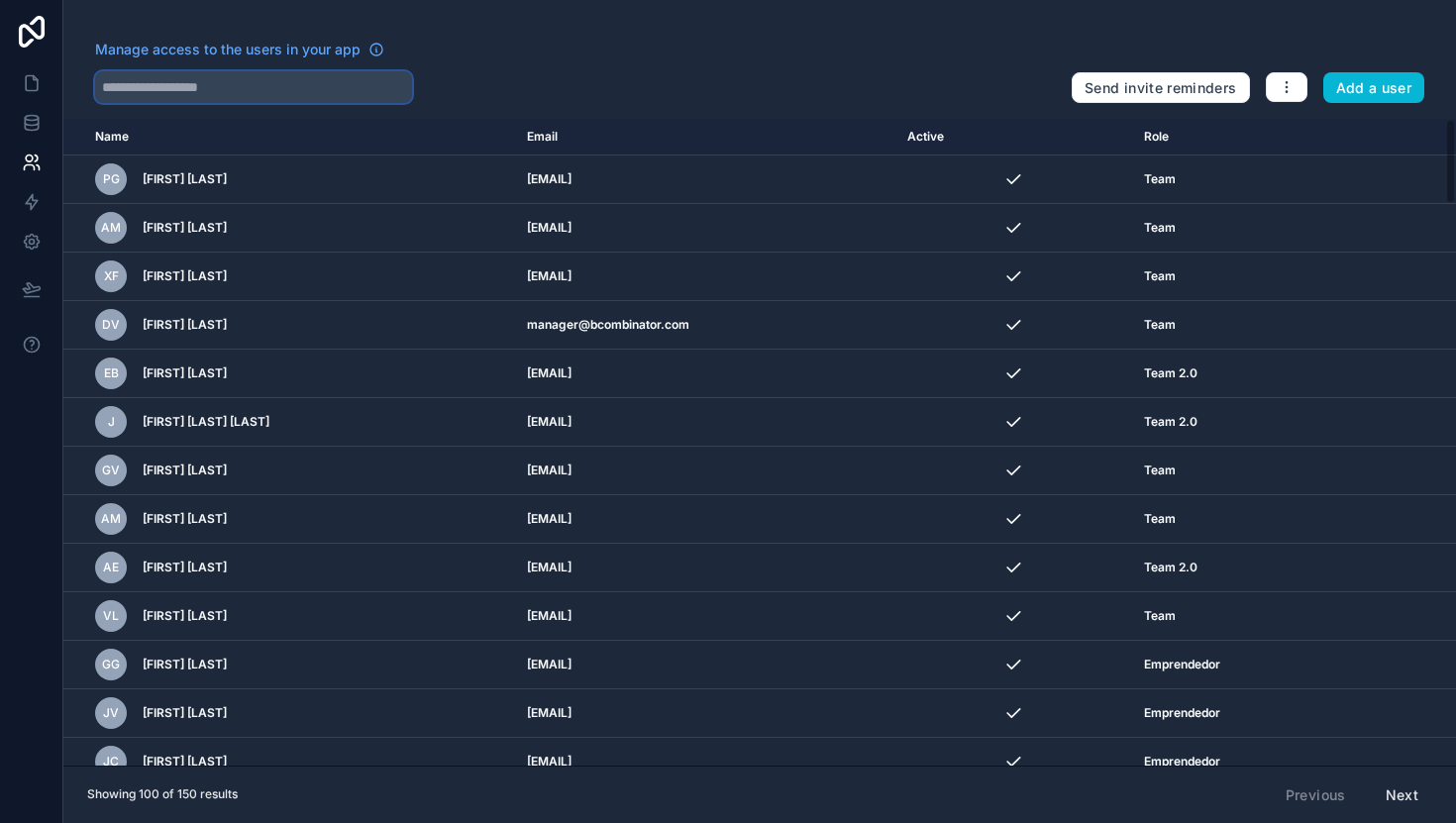 click at bounding box center [254, 87] 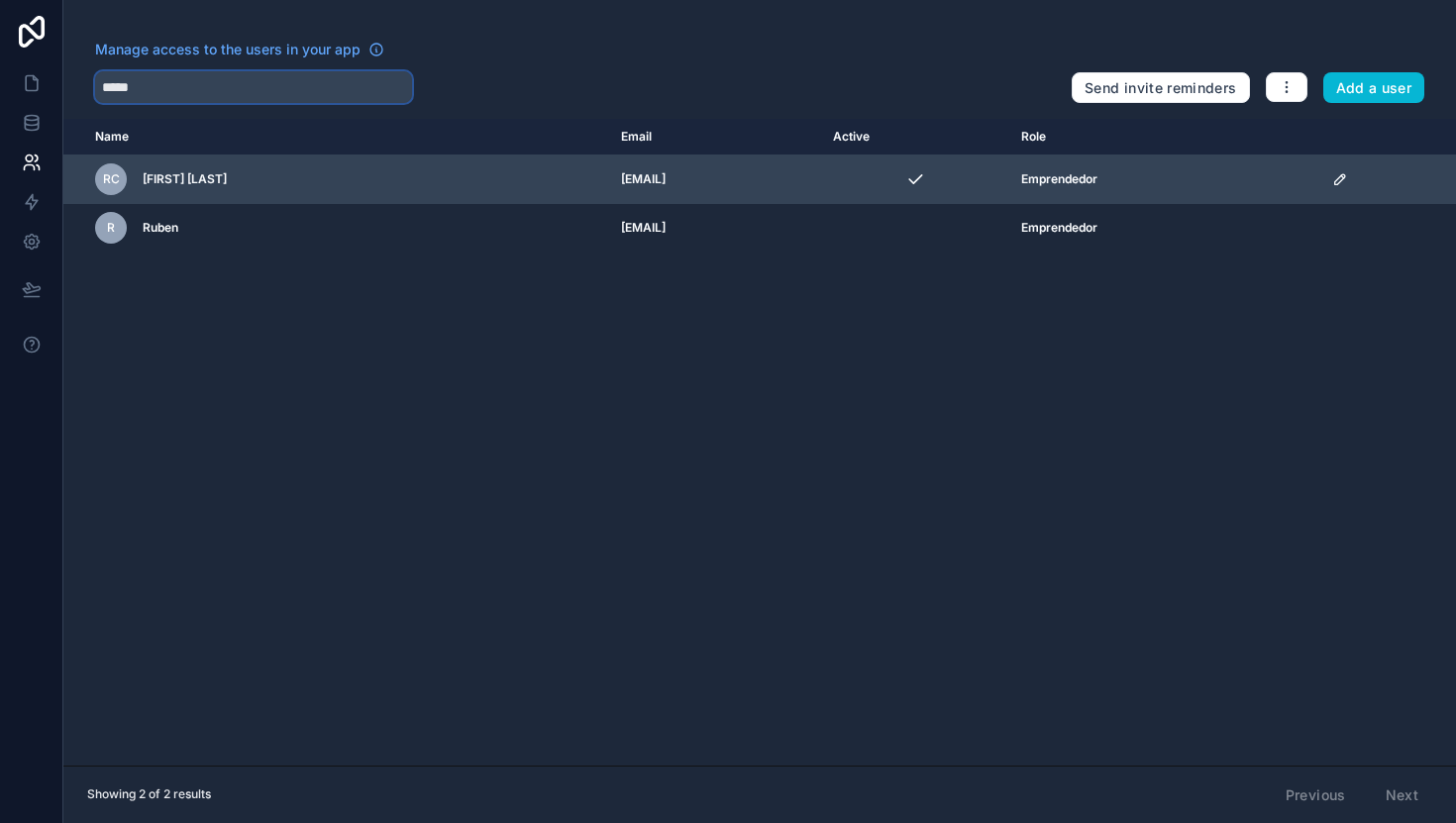 type on "*****" 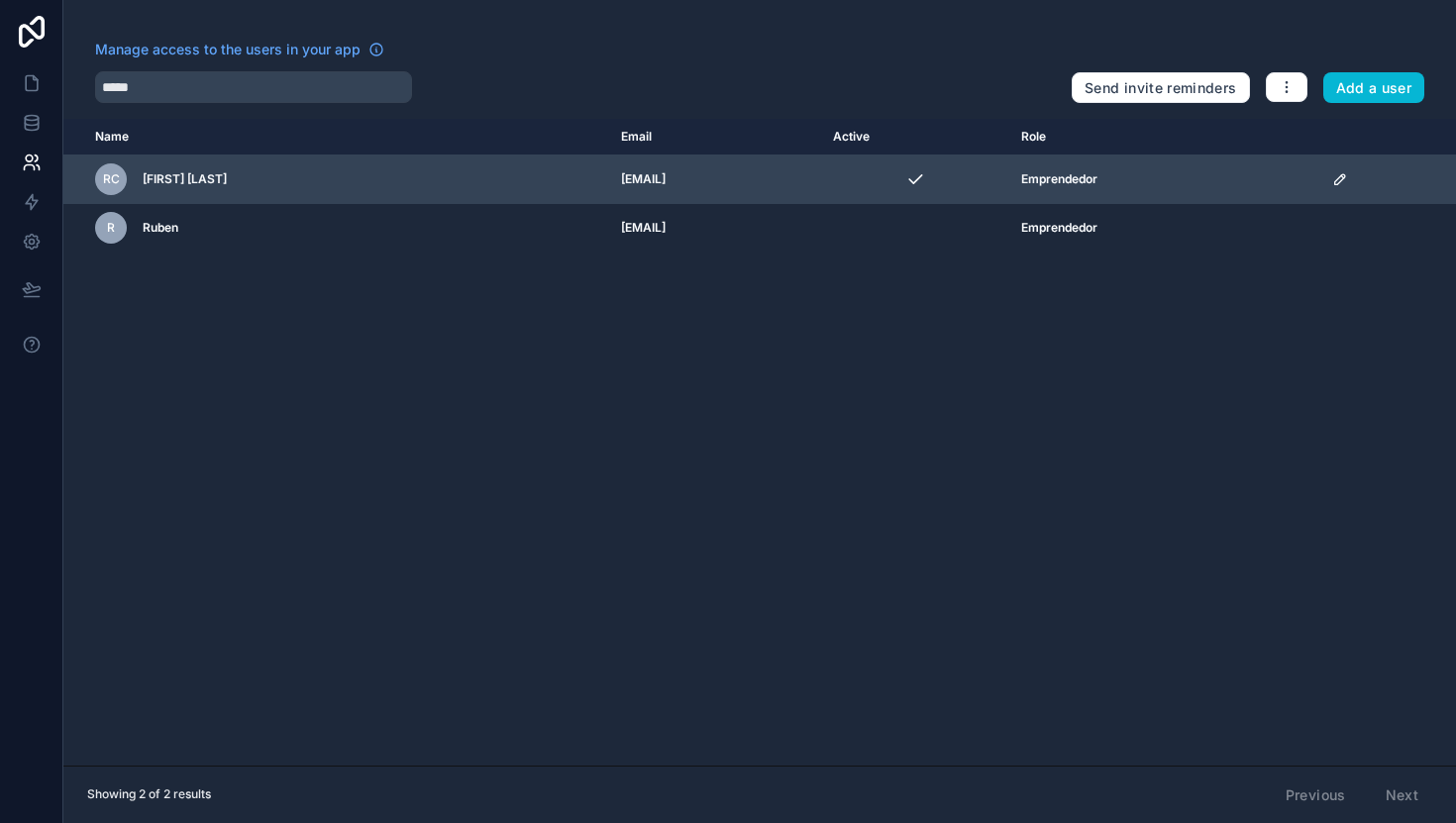 click 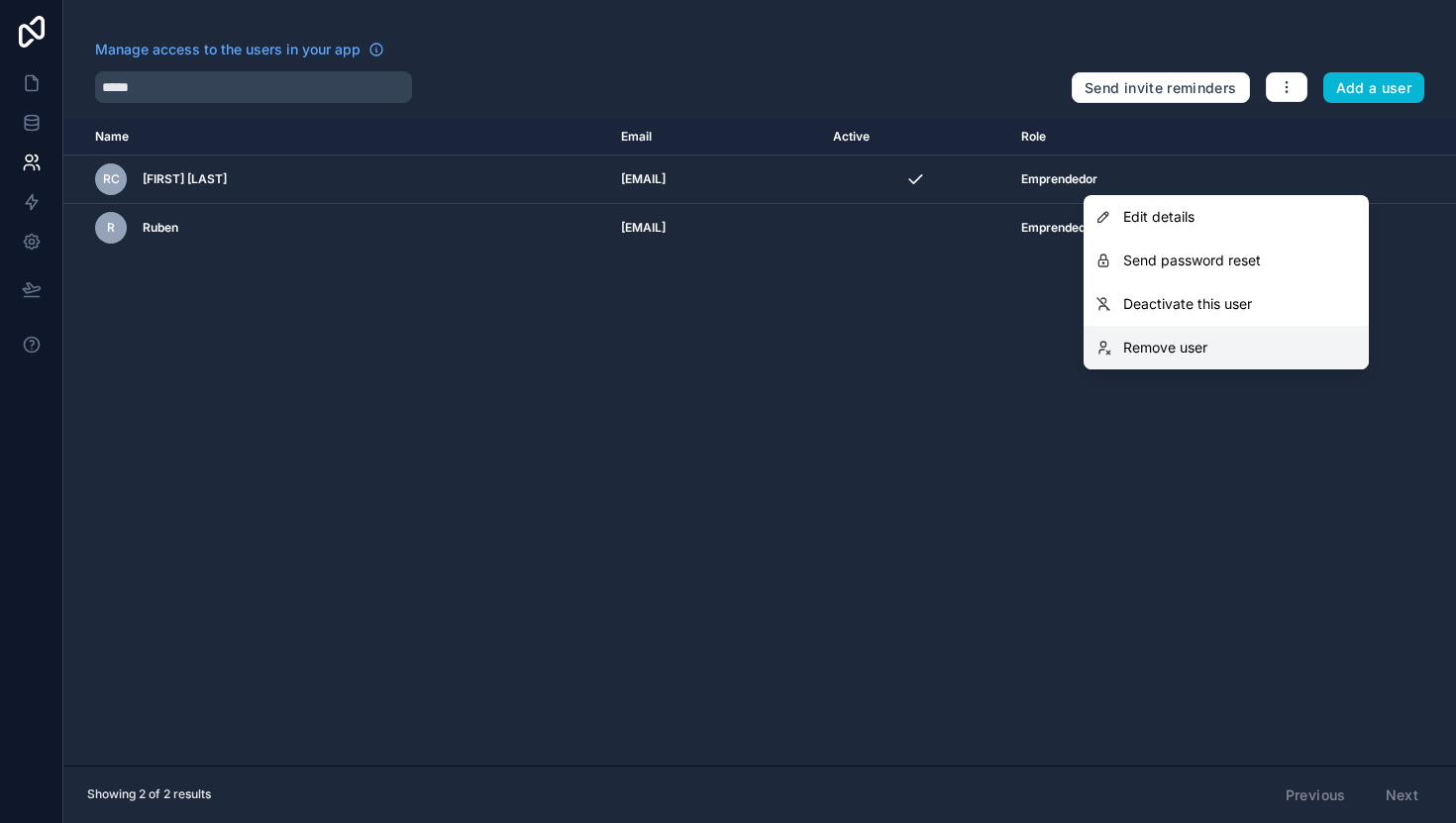 click on "Remove user" at bounding box center [1165, 348] 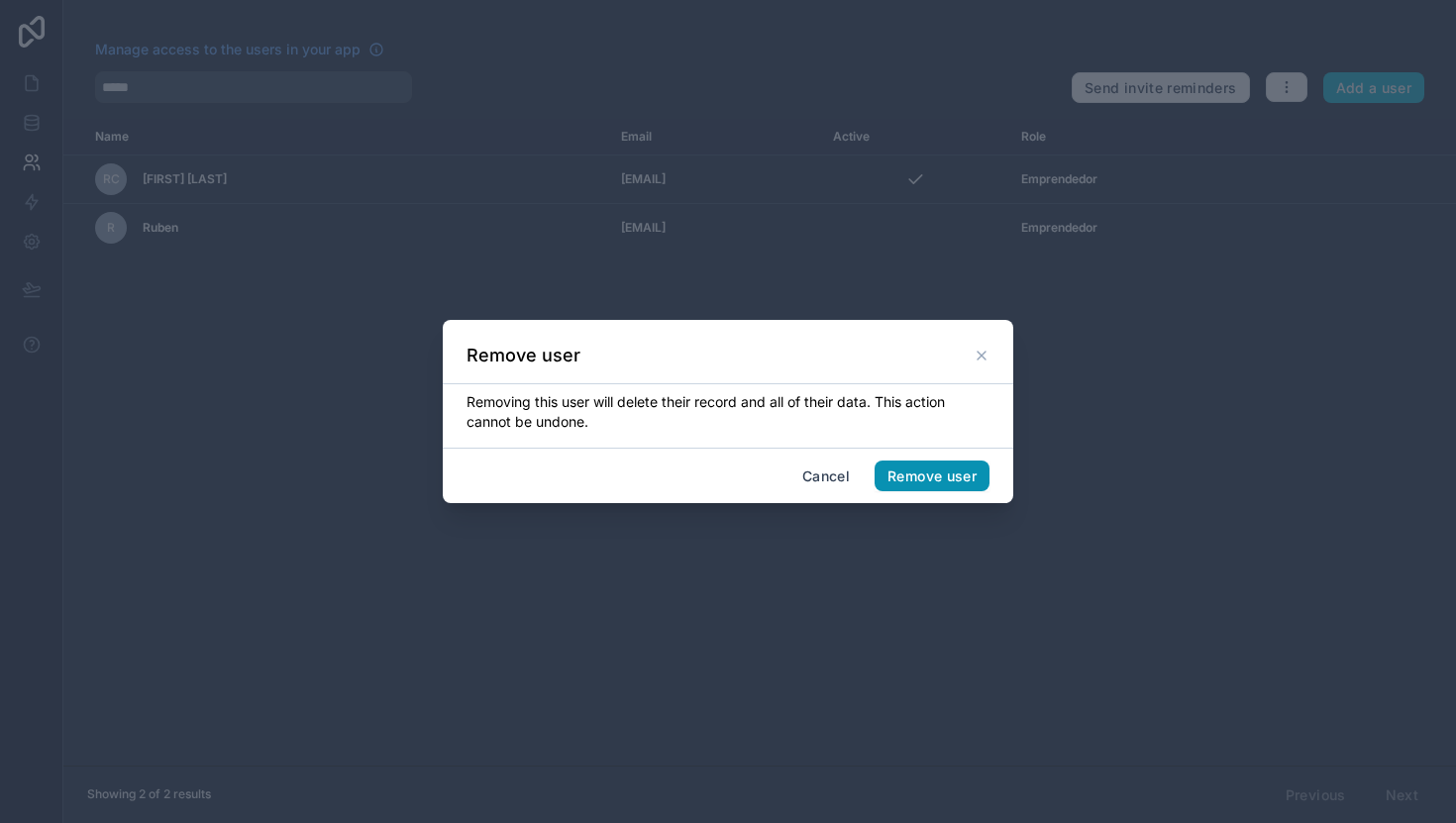 click on "Remove user" at bounding box center (932, 476) 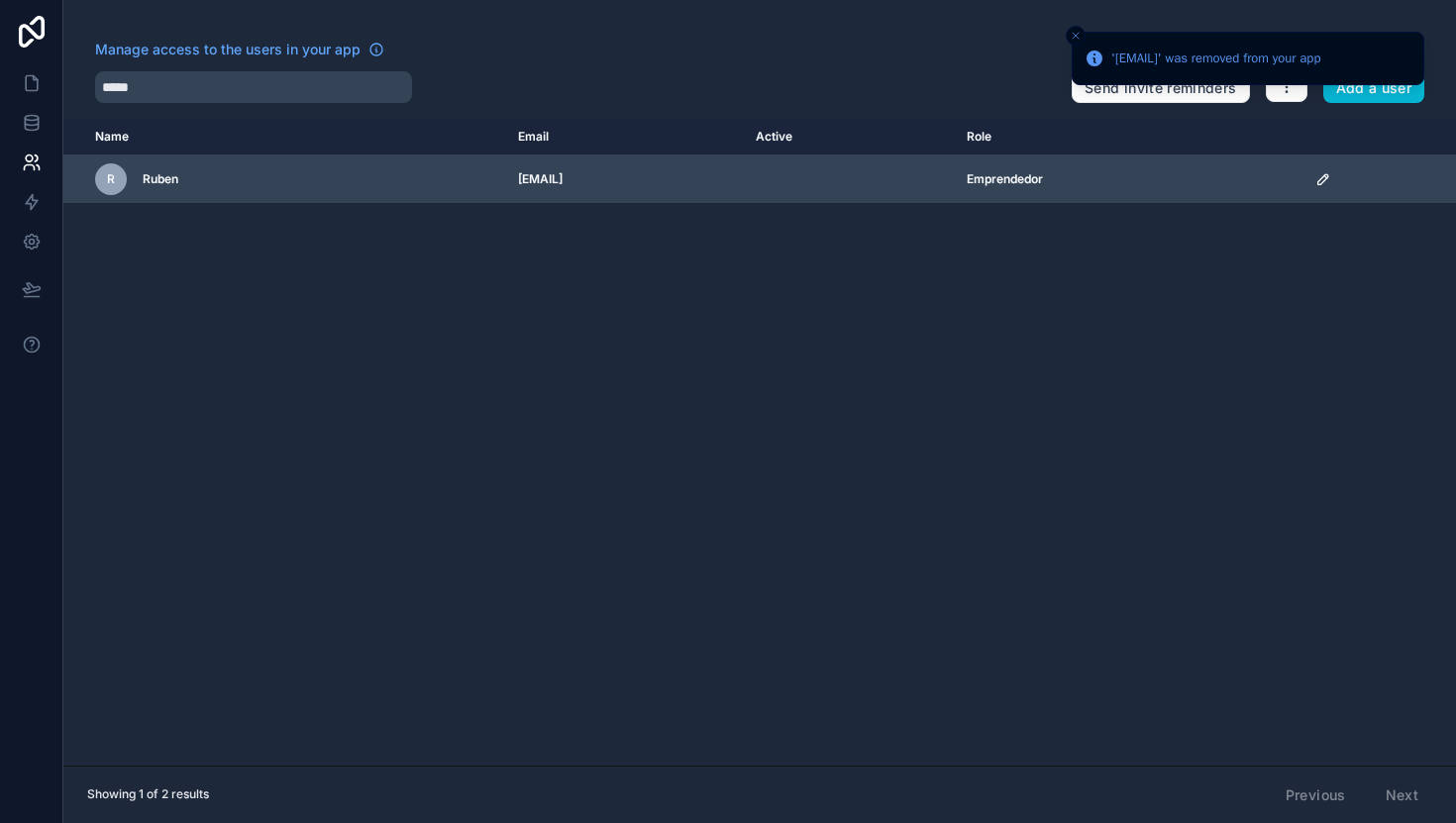 click on "[EMAIL]" at bounding box center (625, 179) 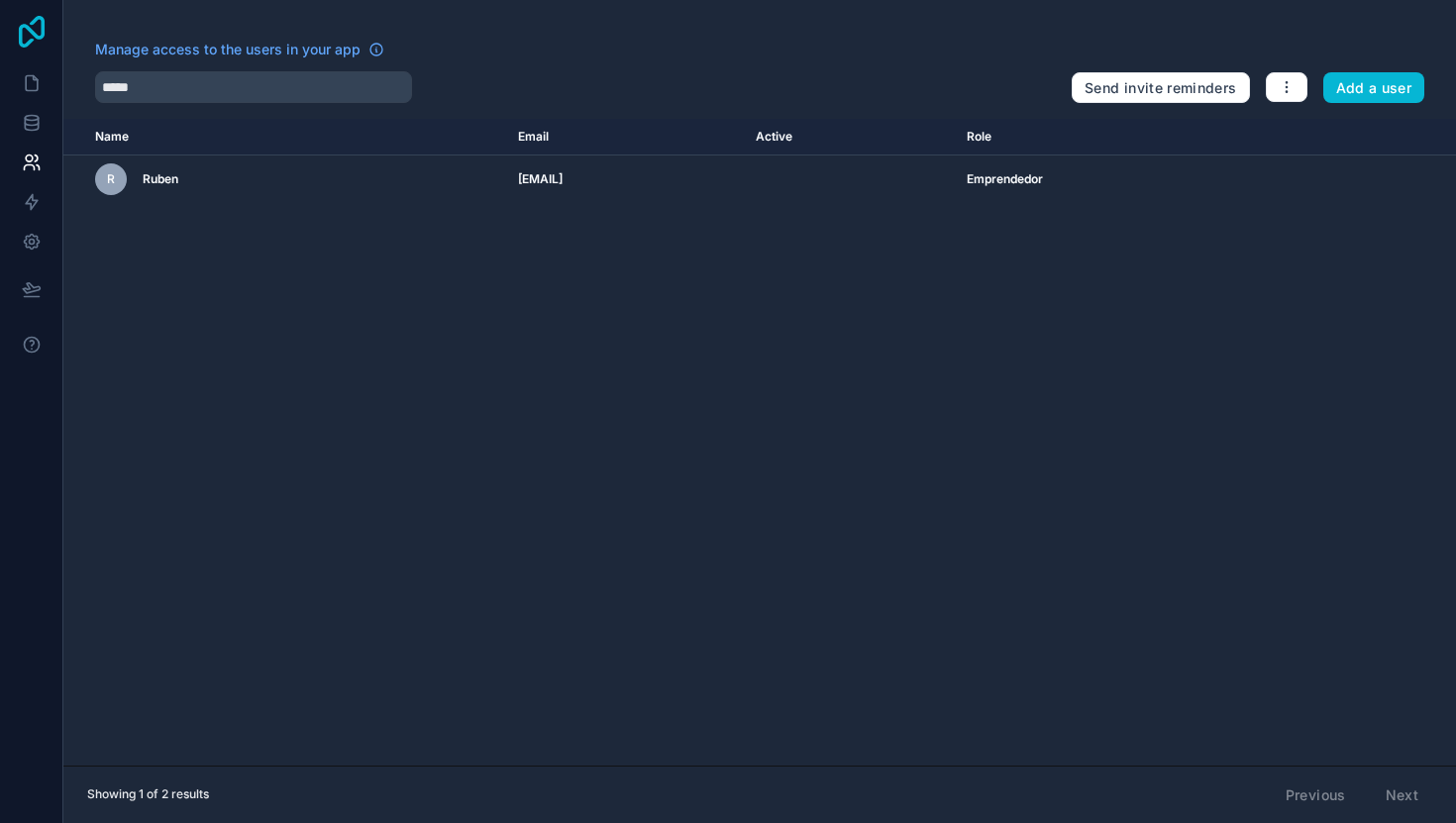 click 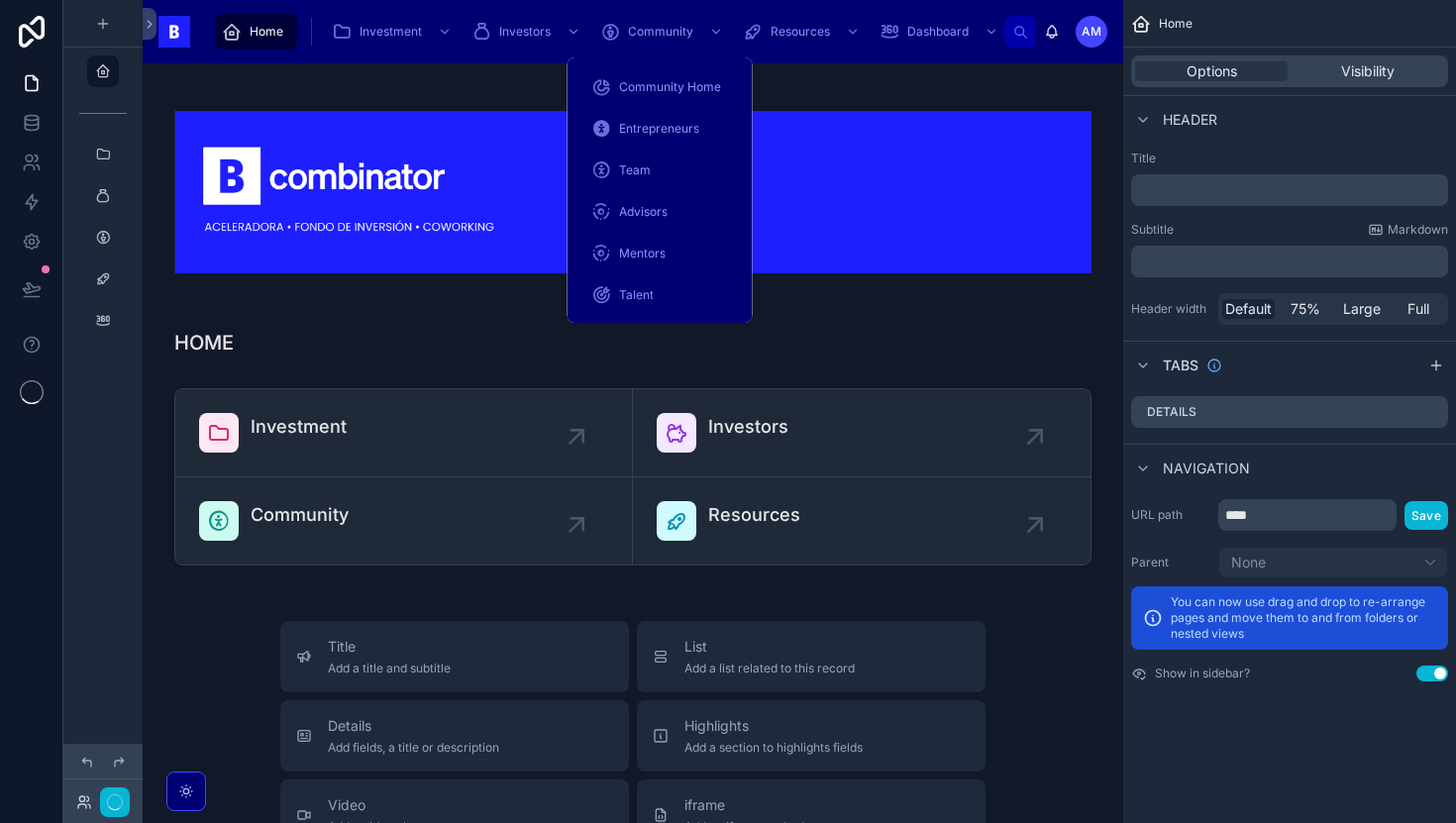 scroll, scrollTop: 0, scrollLeft: 0, axis: both 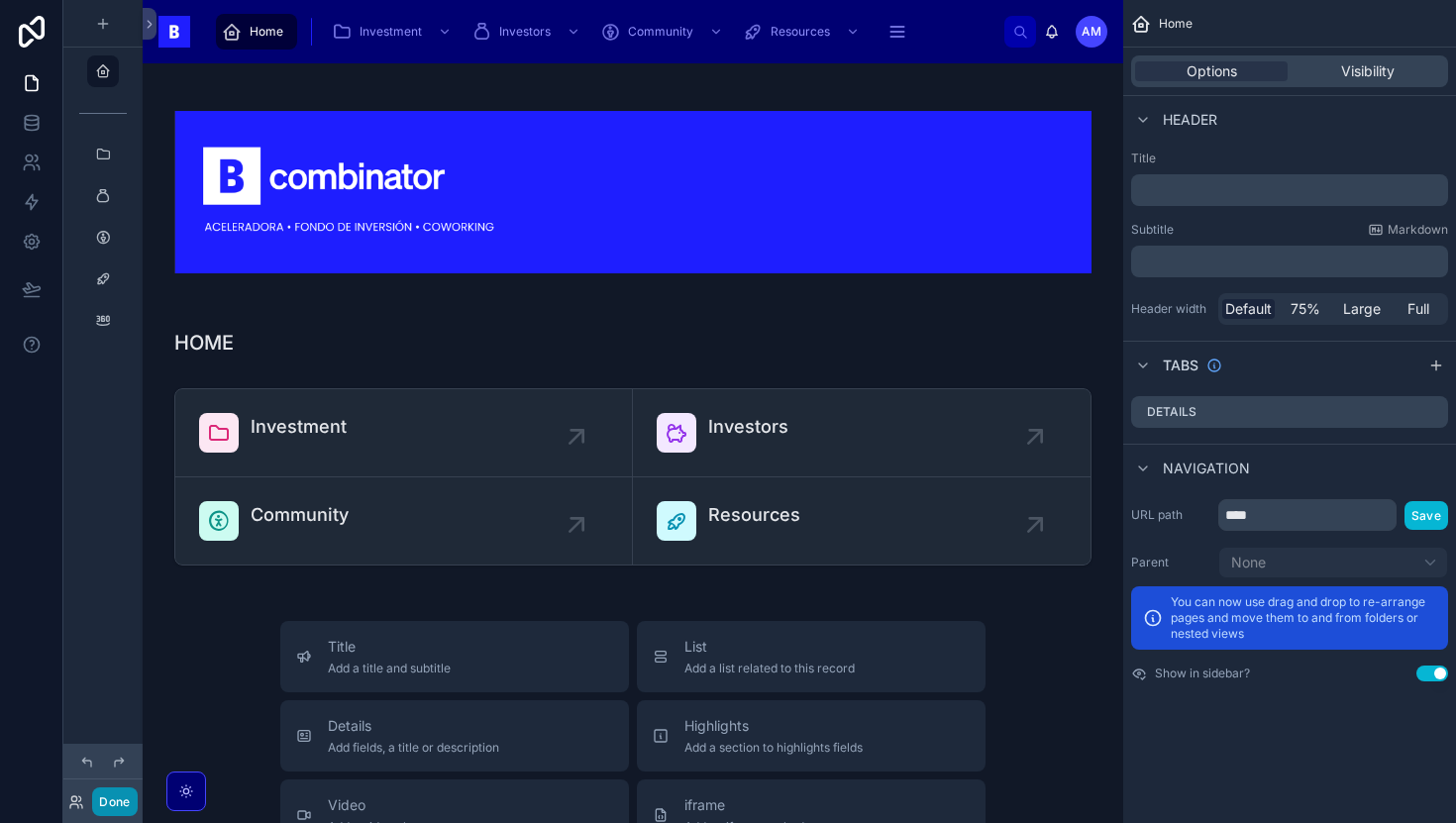 click on "Done" at bounding box center (114, 801) 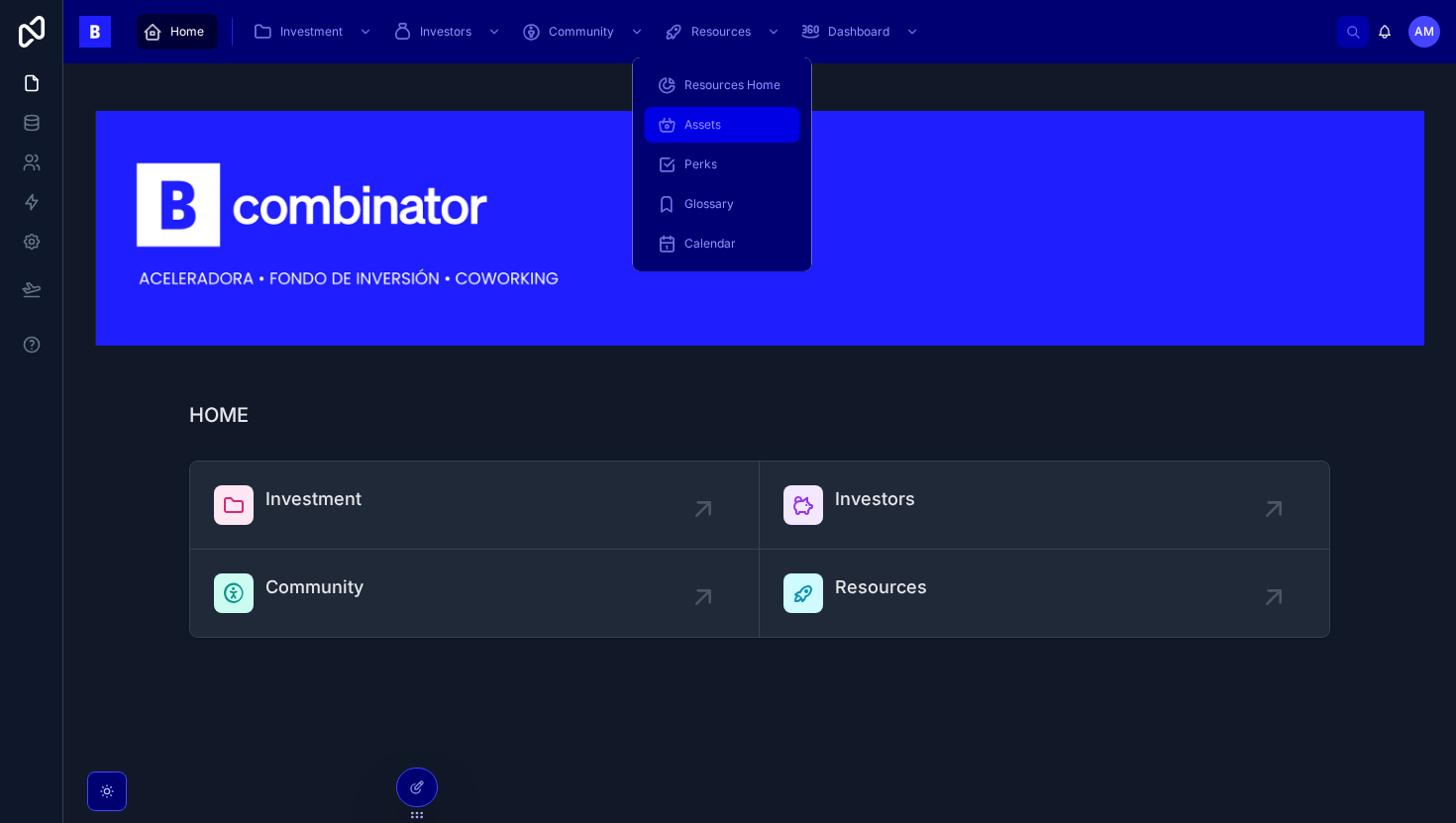 click on "Assets" at bounding box center (702, 125) 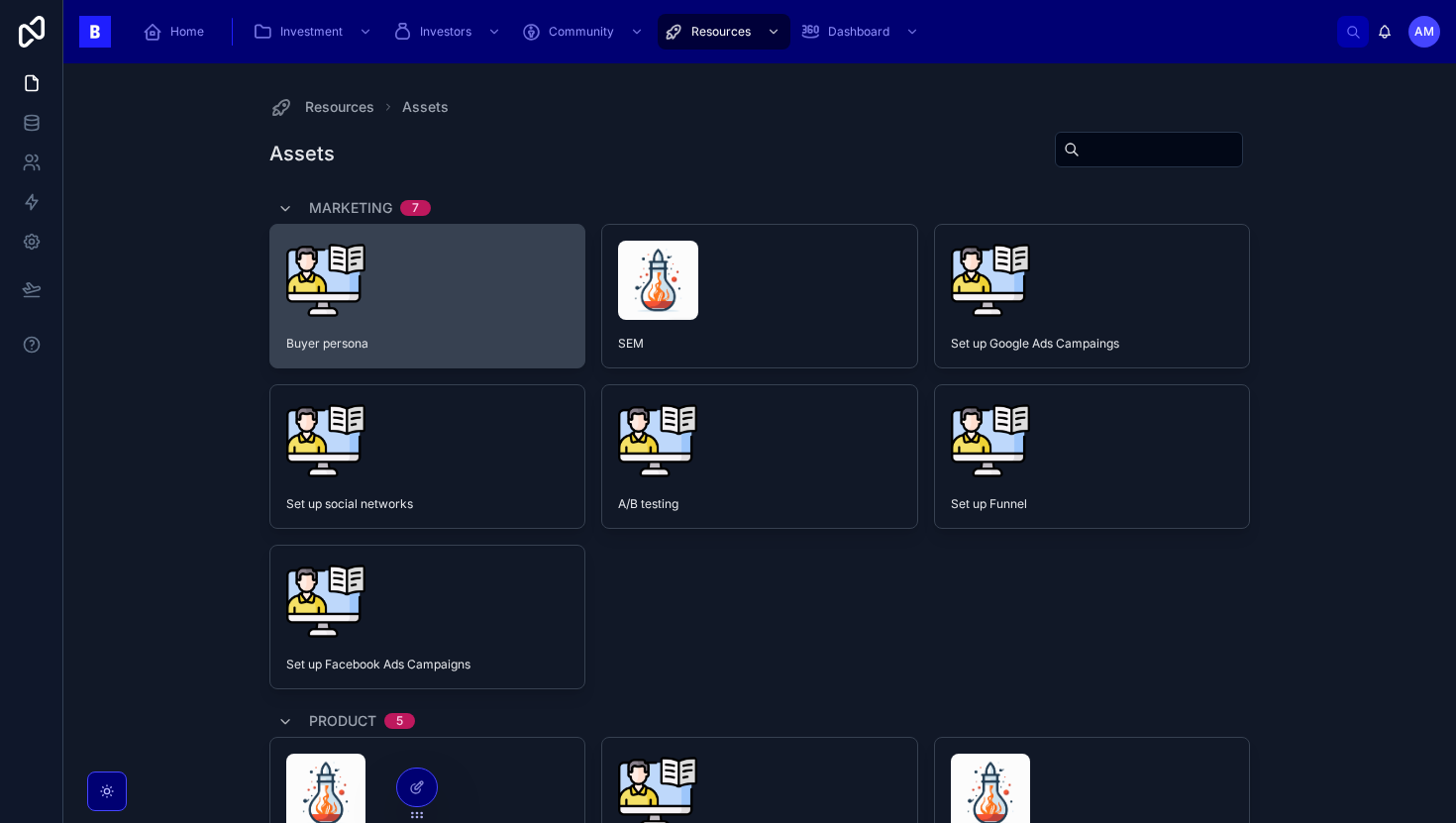 click on "Buyer persona" at bounding box center (428, 296) 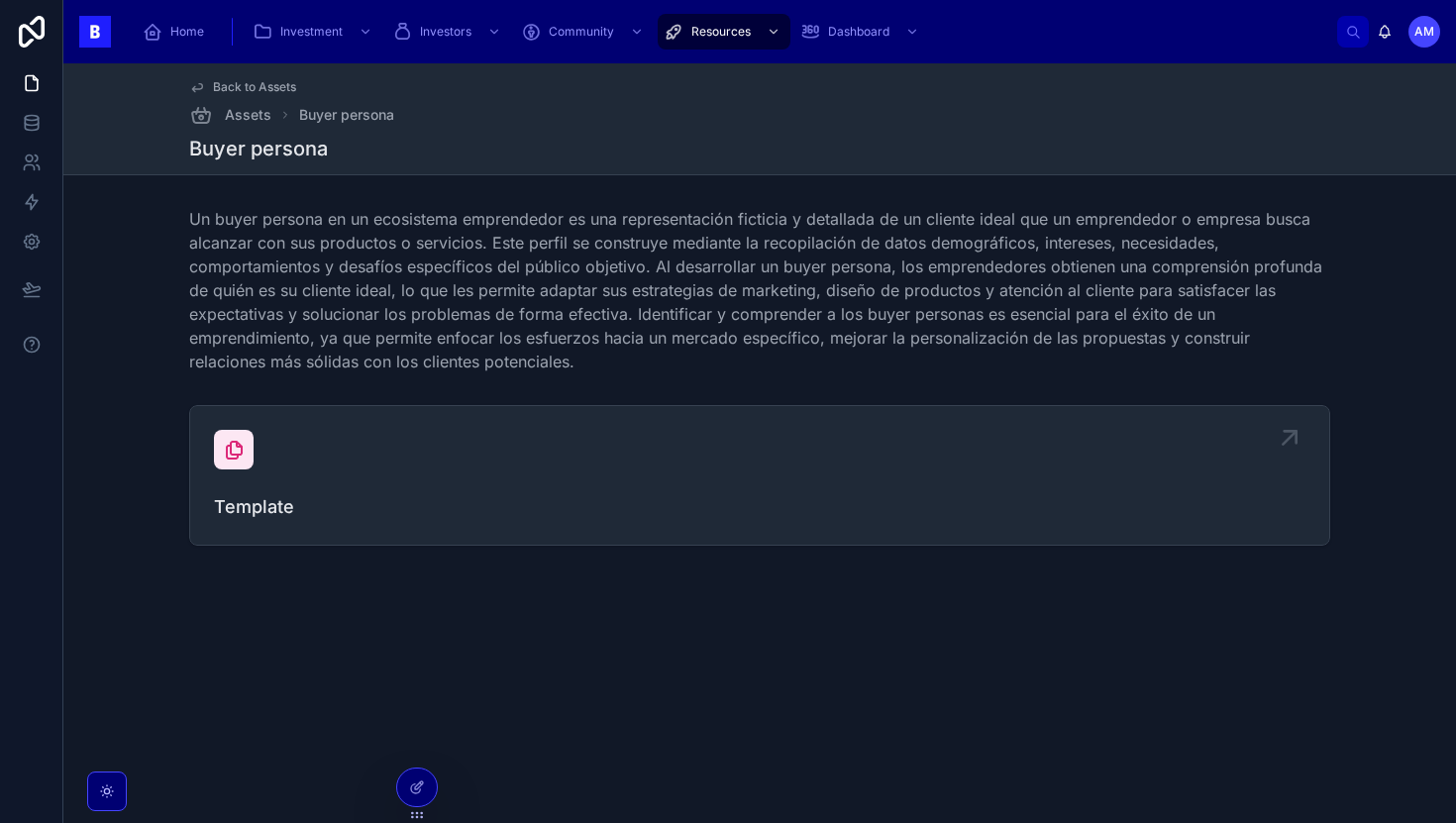 click at bounding box center (234, 450) 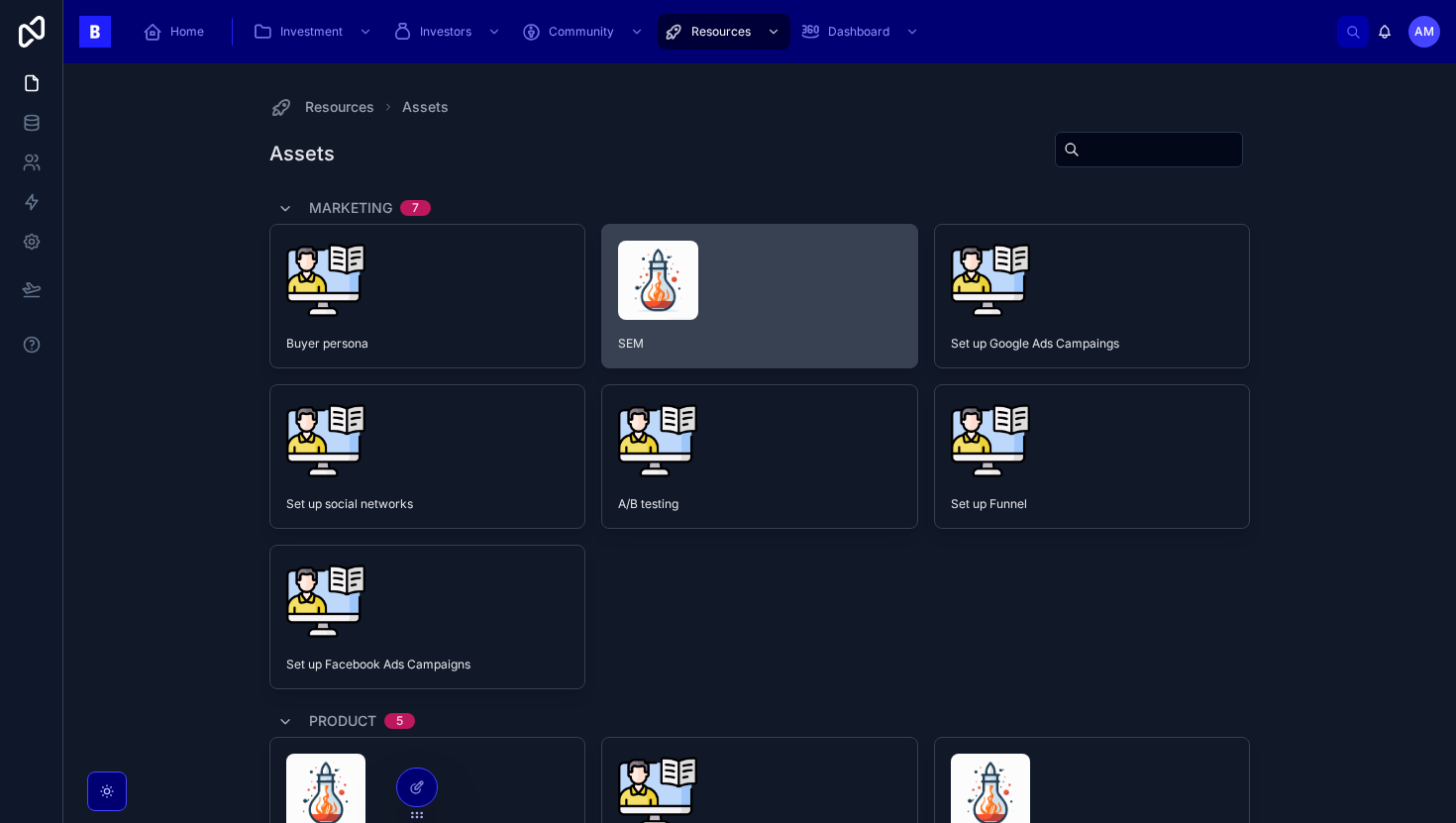 click at bounding box center [658, 280] 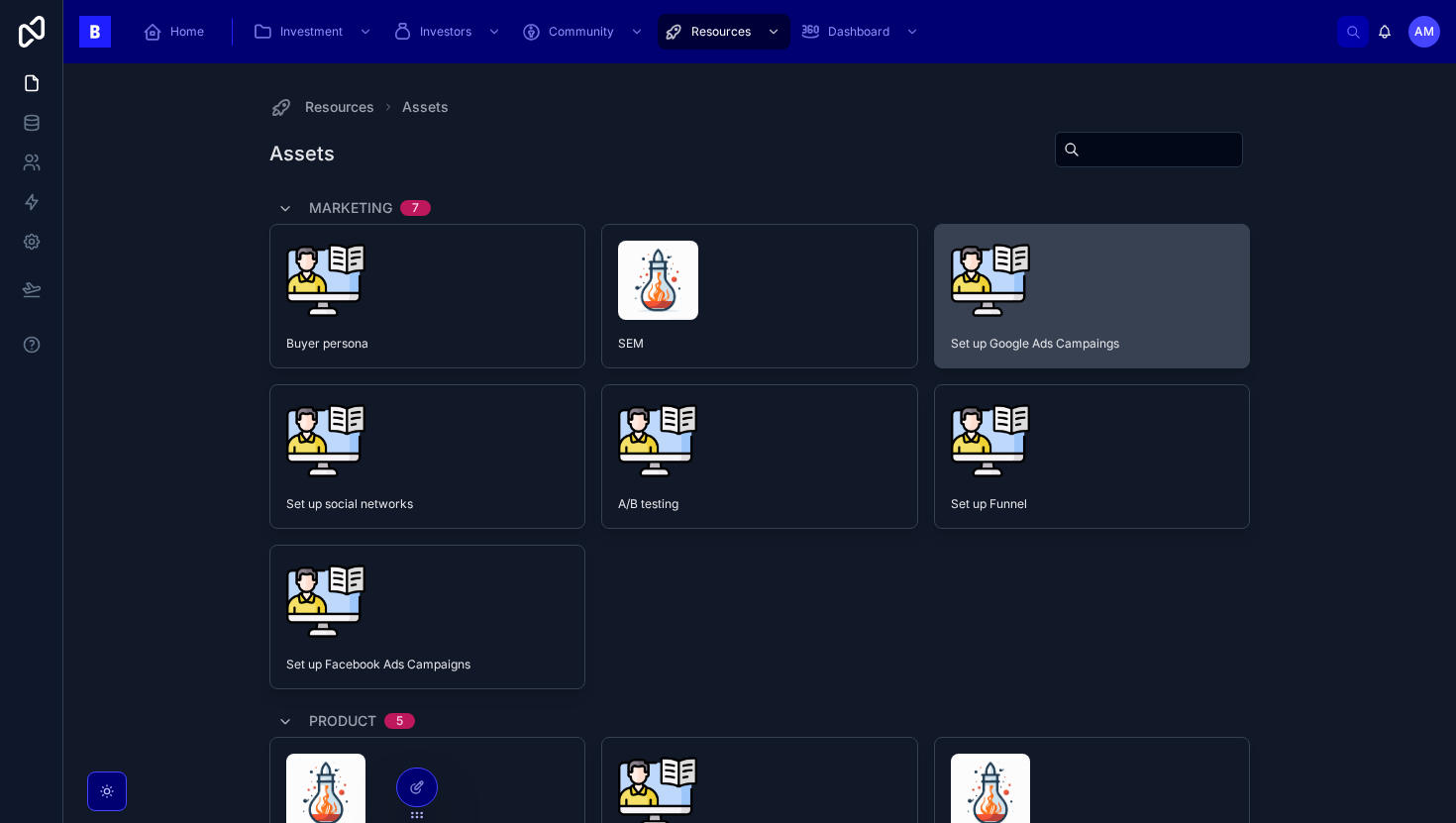 click at bounding box center [1092, 280] 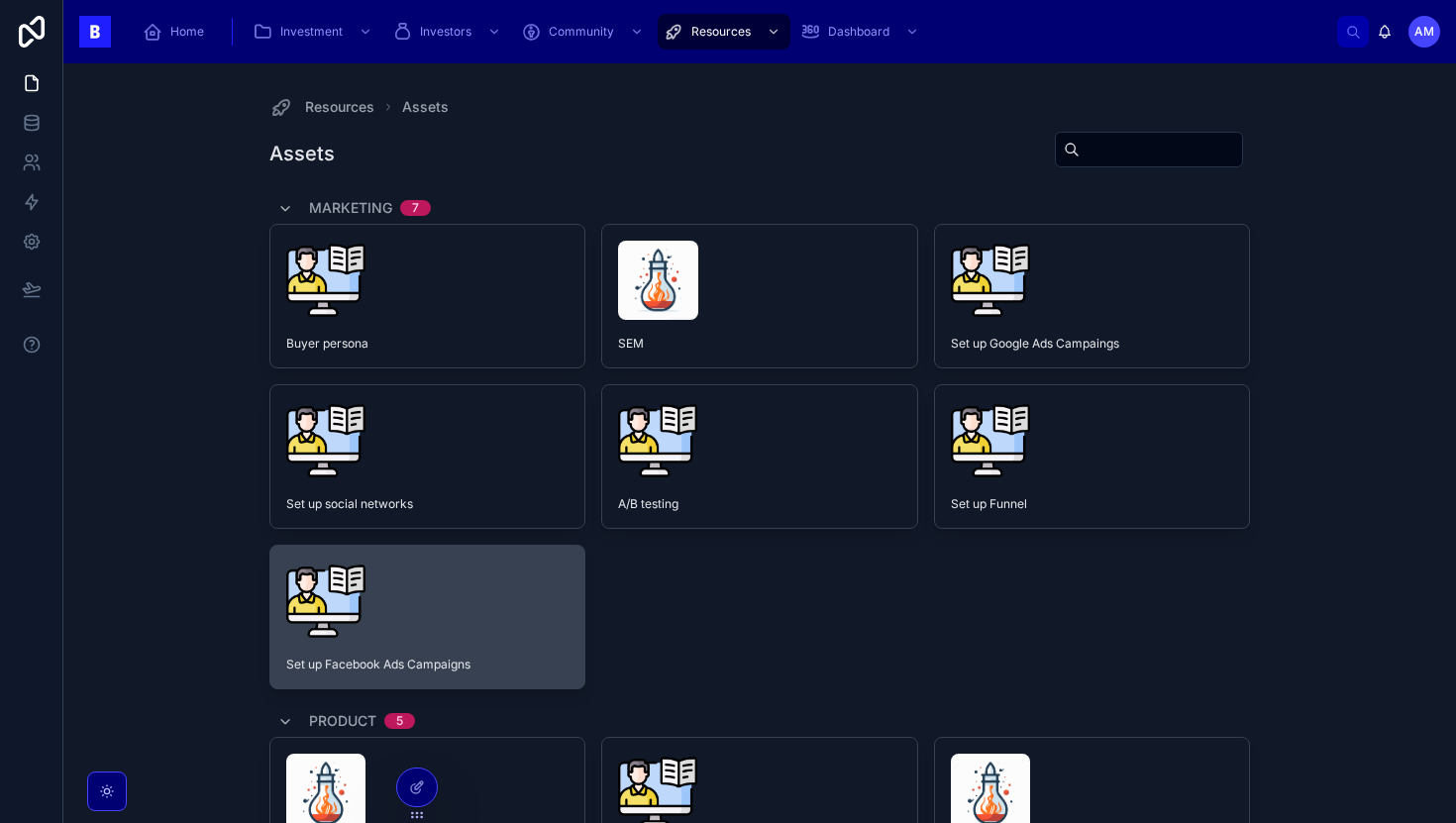 click at bounding box center [428, 601] 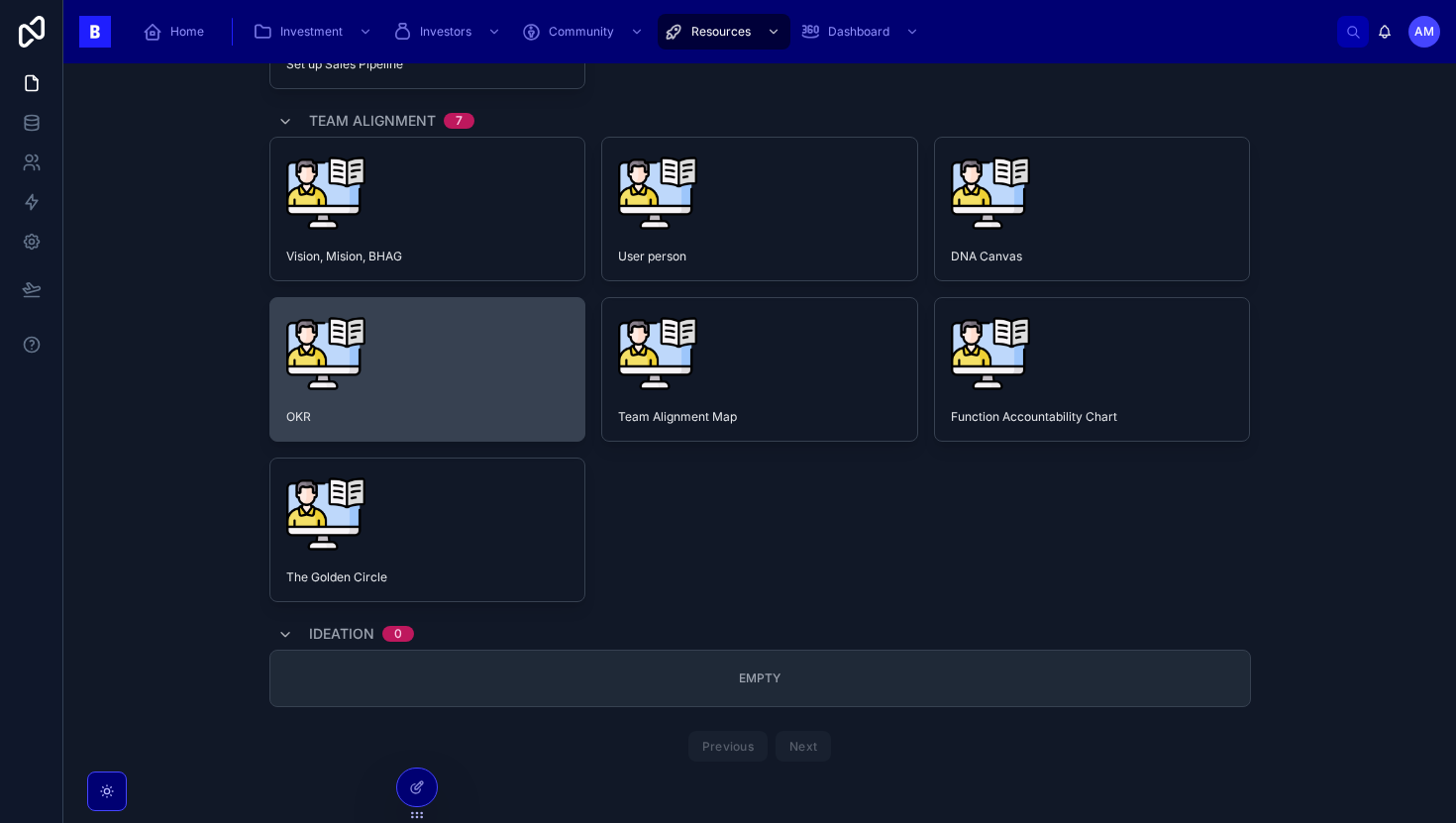 scroll, scrollTop: 2749, scrollLeft: 0, axis: vertical 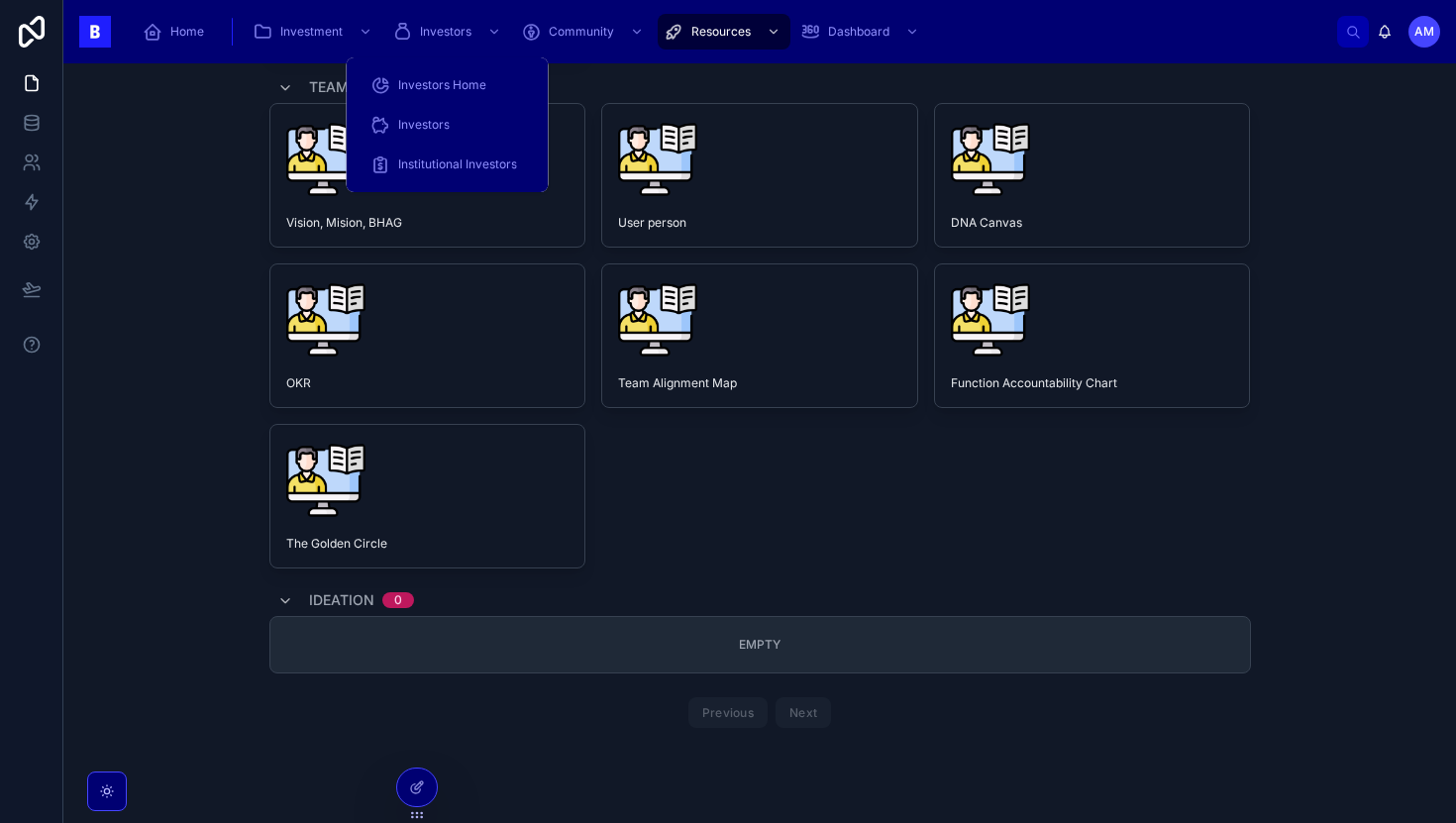 click on "Home Investment Investors Community Resources Dashboard" at bounding box center [732, 32] 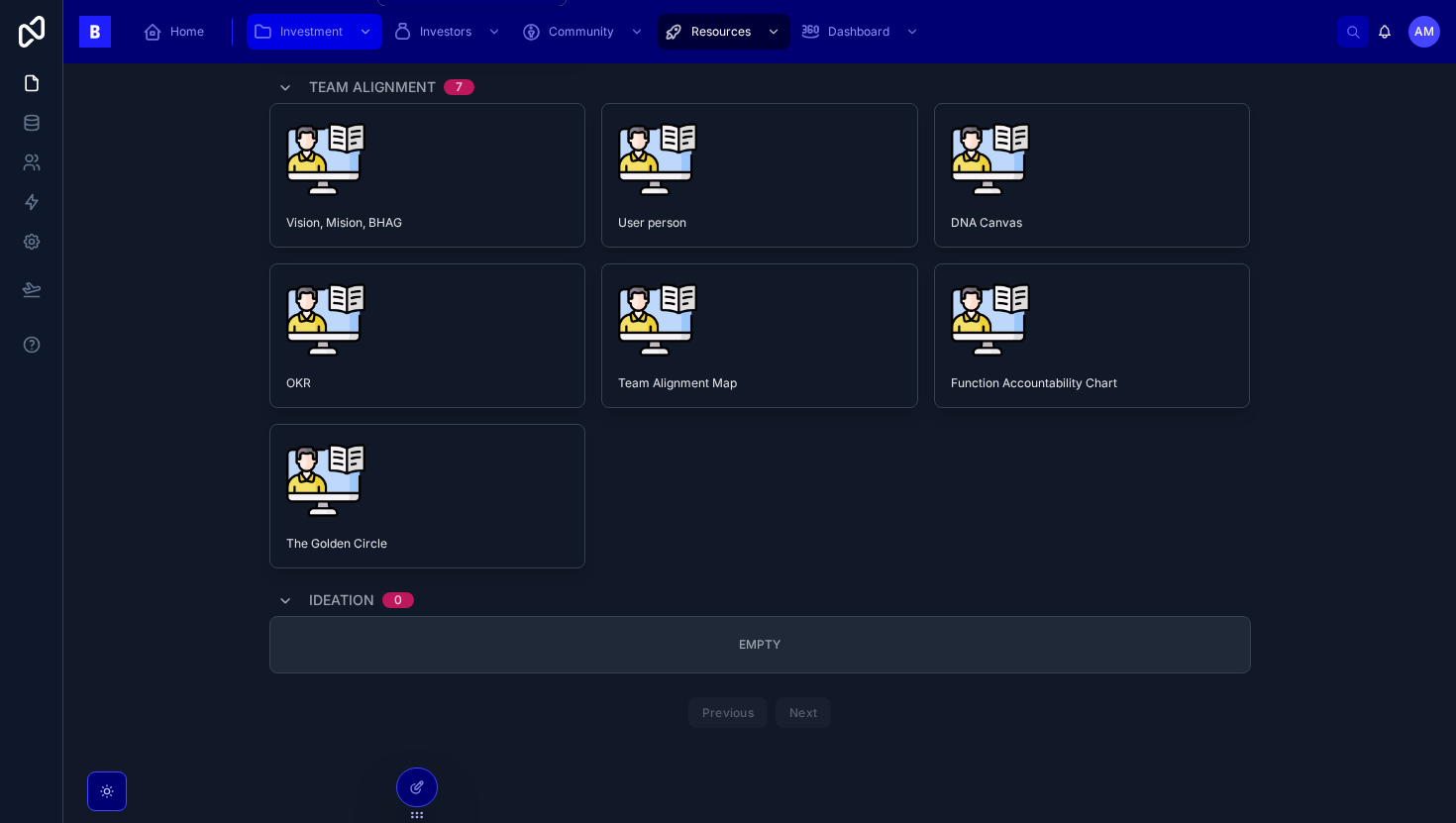 click on "Investment" at bounding box center [314, 32] 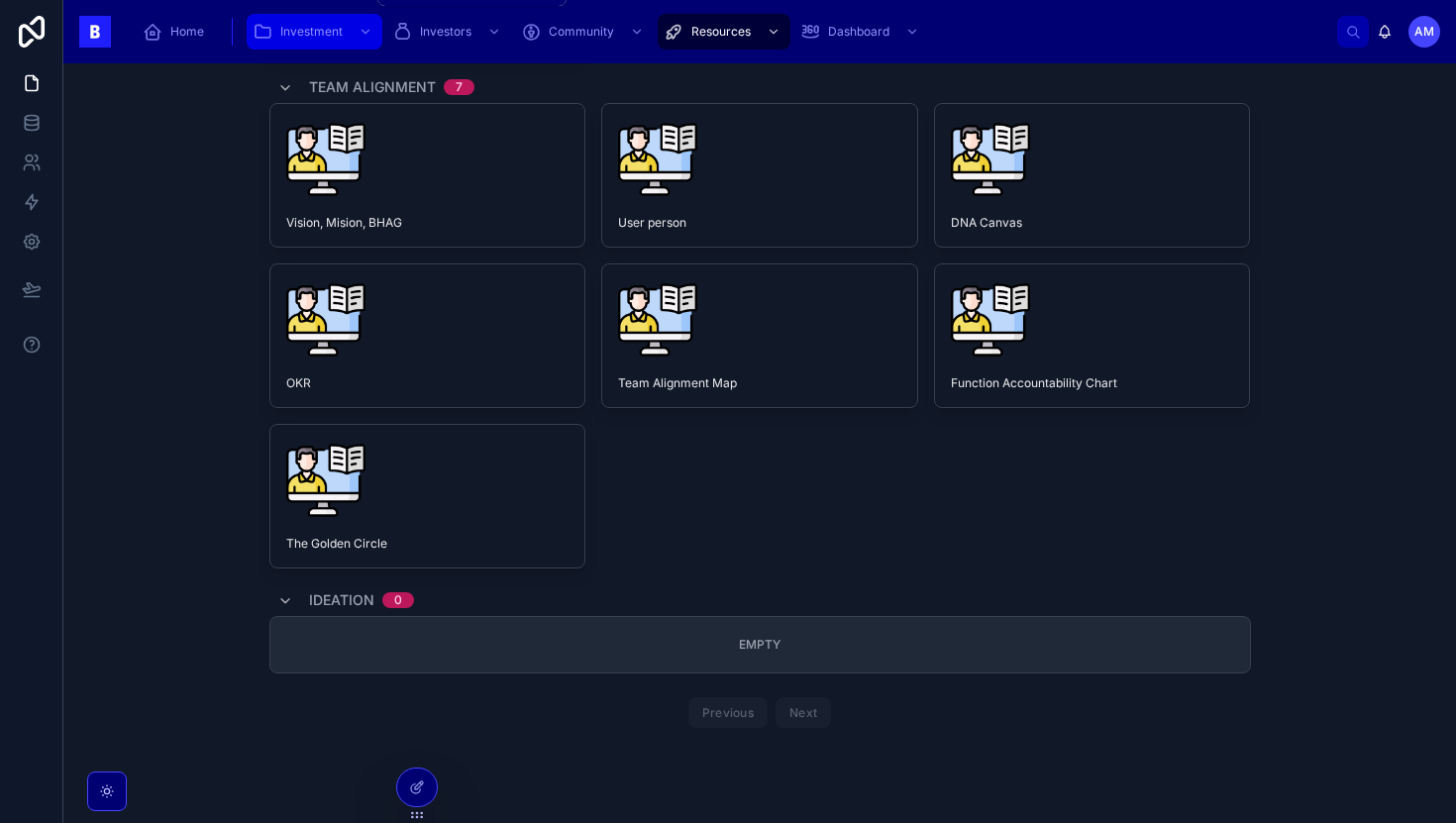 scroll, scrollTop: 0, scrollLeft: 0, axis: both 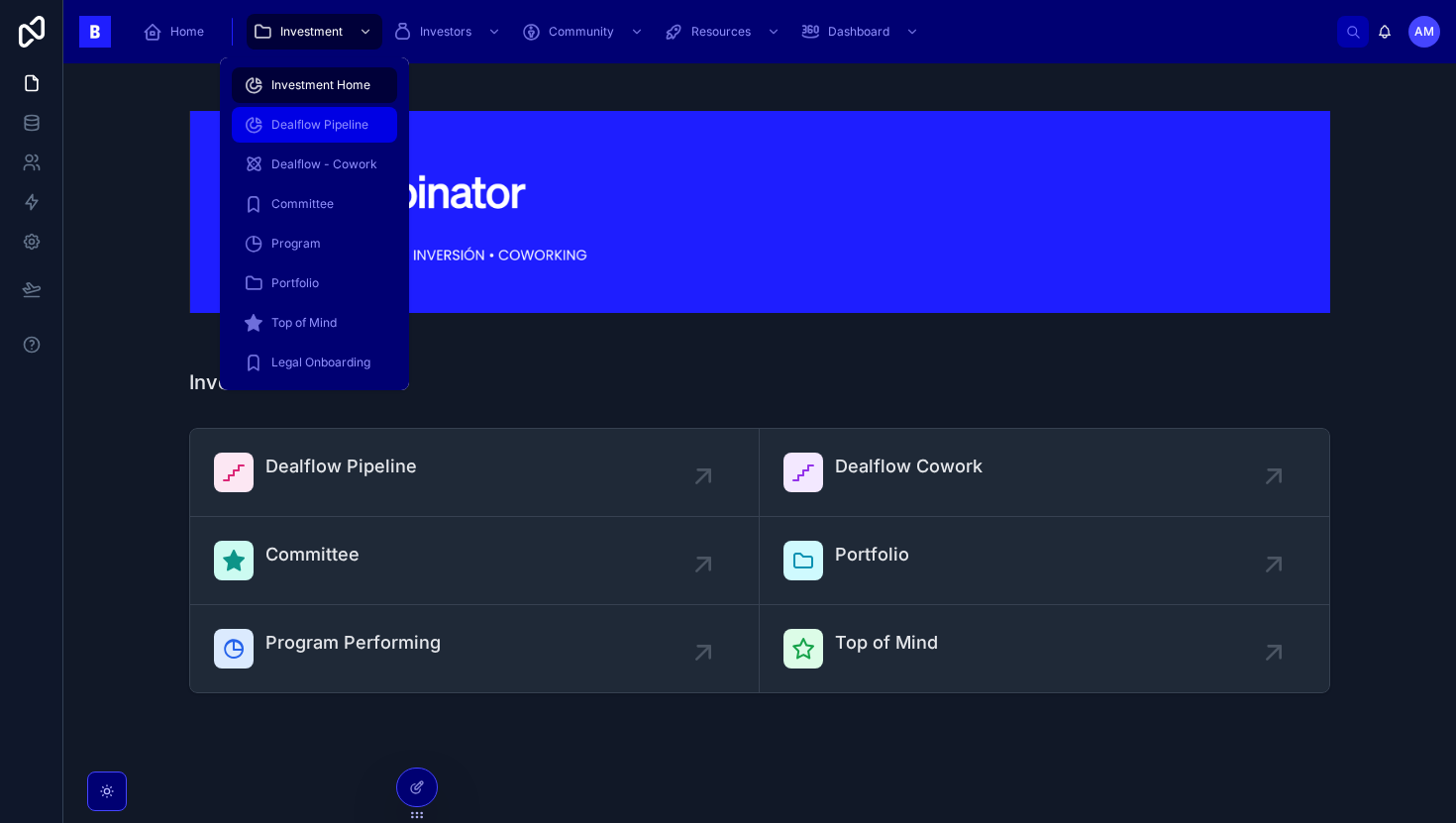 click on "Dealflow Pipeline" at bounding box center [320, 125] 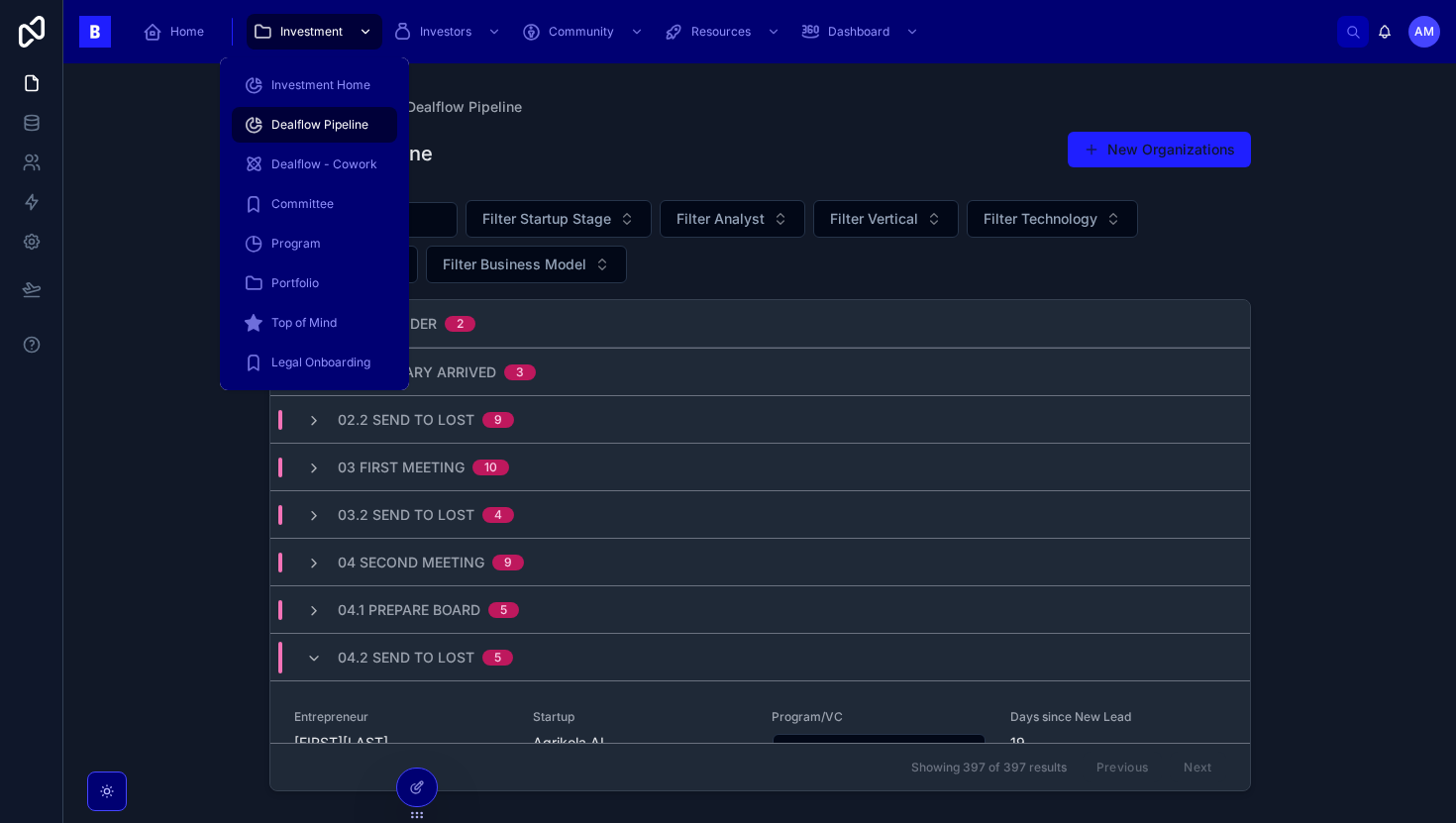 click on "Investment" at bounding box center [311, 32] 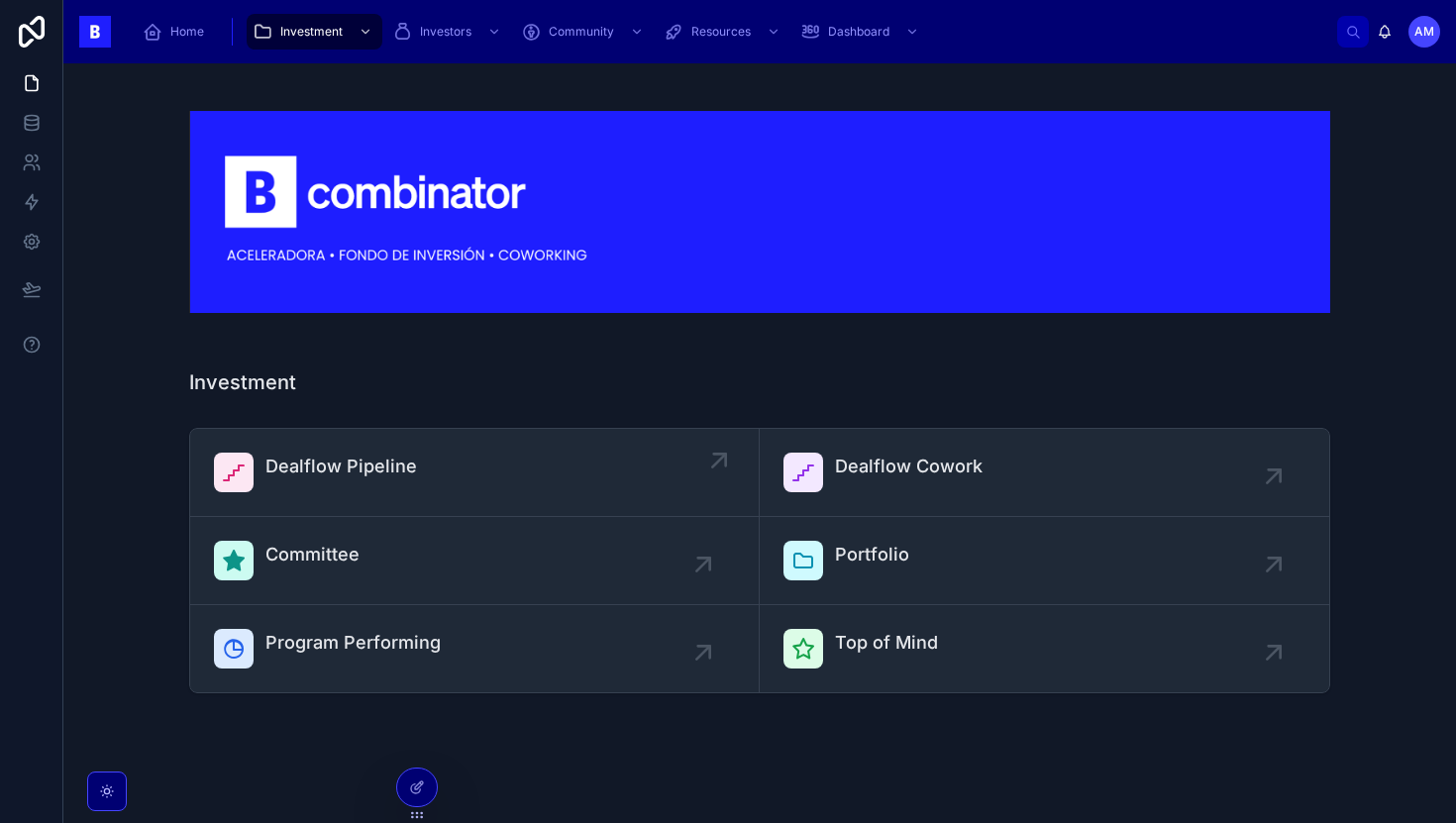 click on "Dealflow Pipeline" at bounding box center (341, 466) 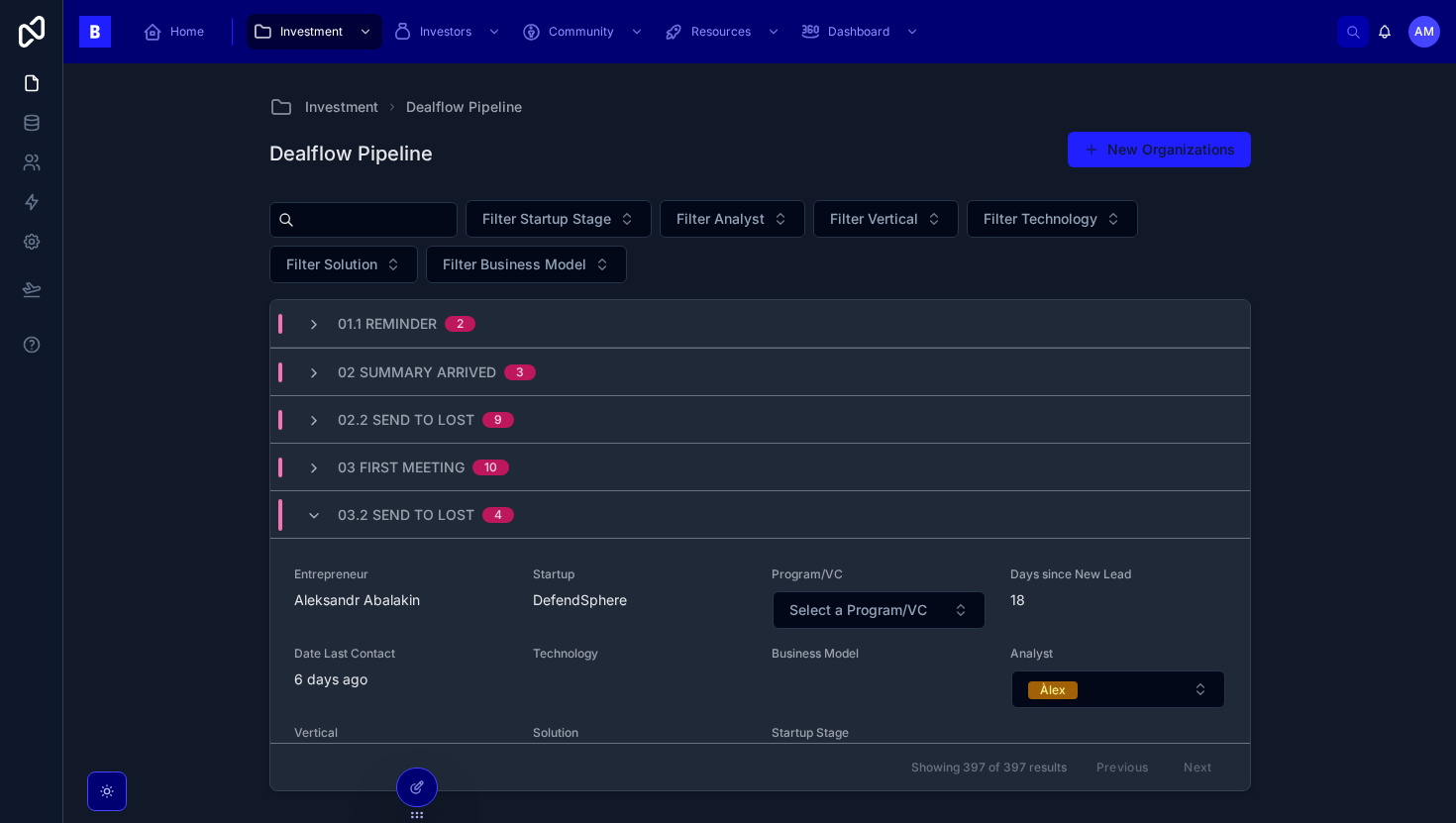 click at bounding box center [375, 220] 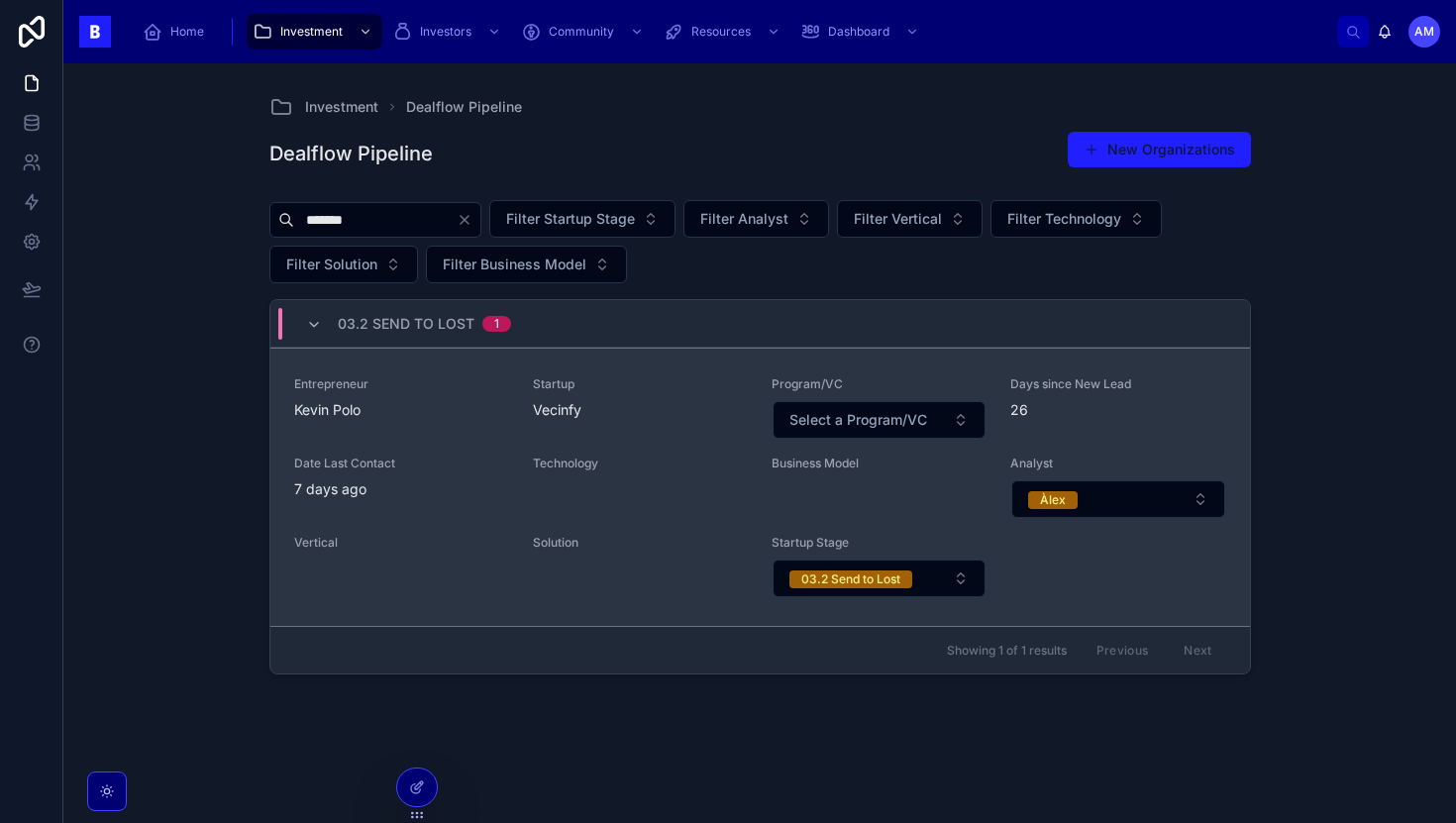 type on "*******" 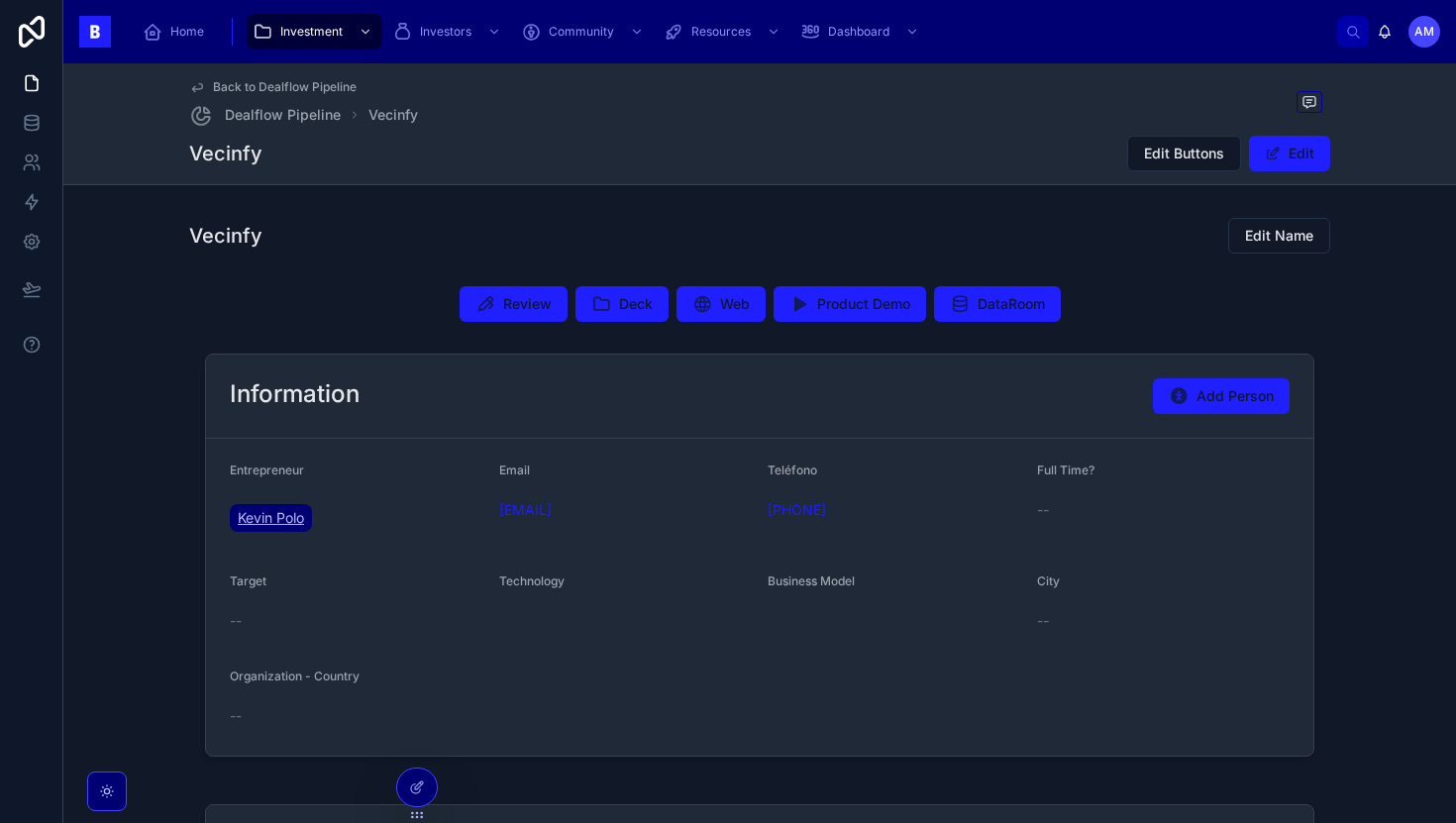 click on "Kevin Polo" at bounding box center [270, 518] 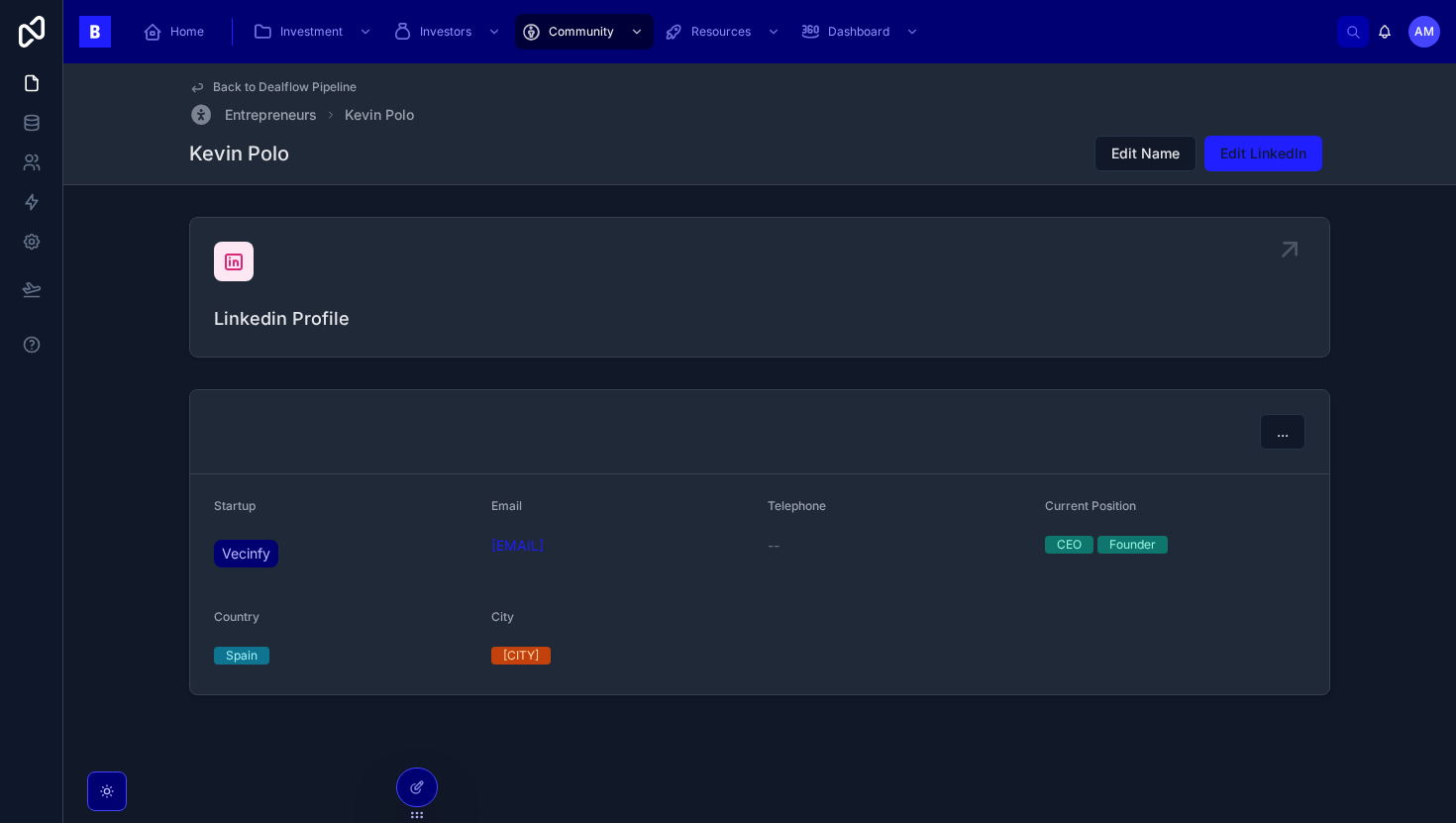 click at bounding box center (234, 261) 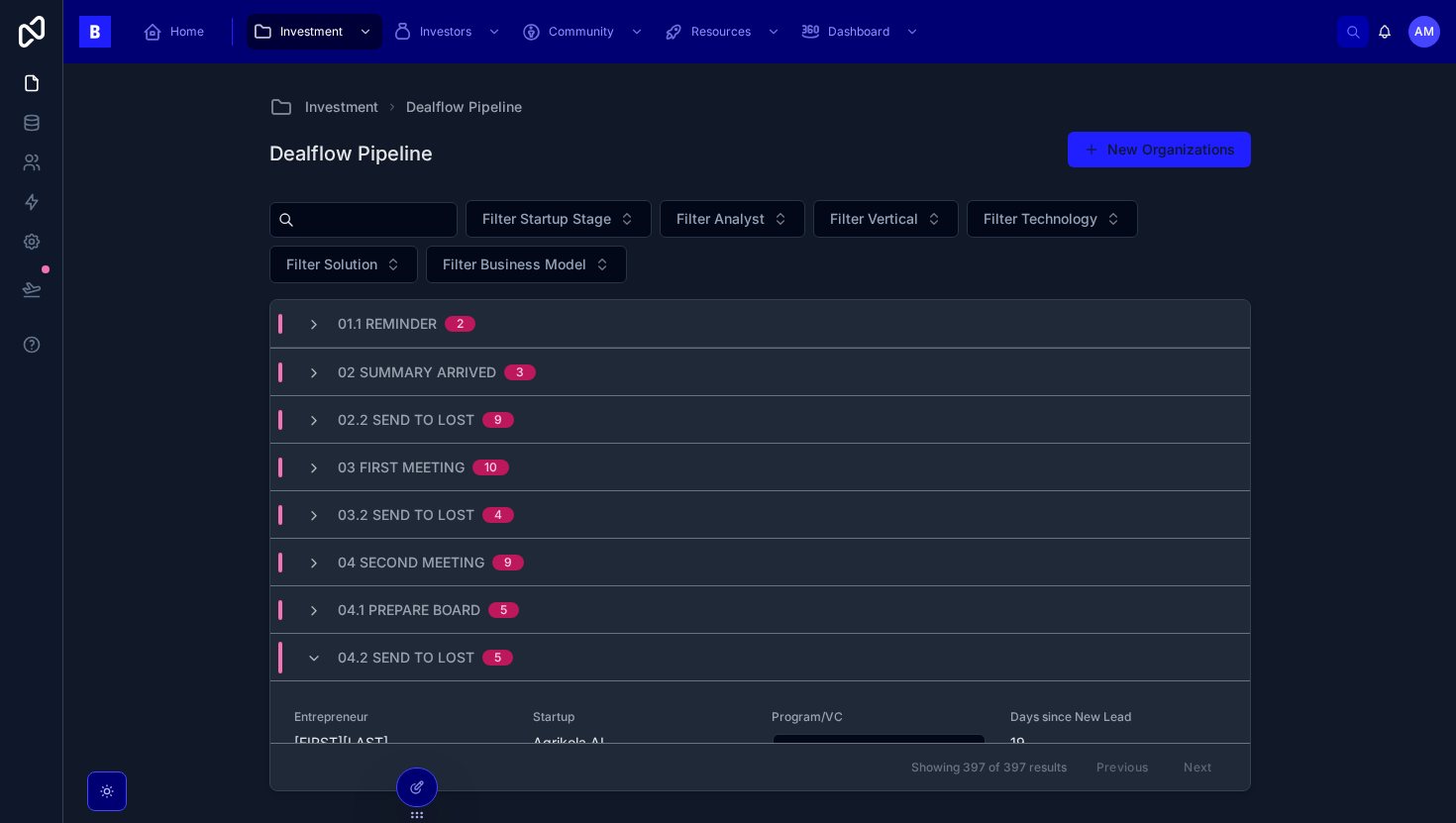 scroll, scrollTop: 0, scrollLeft: 0, axis: both 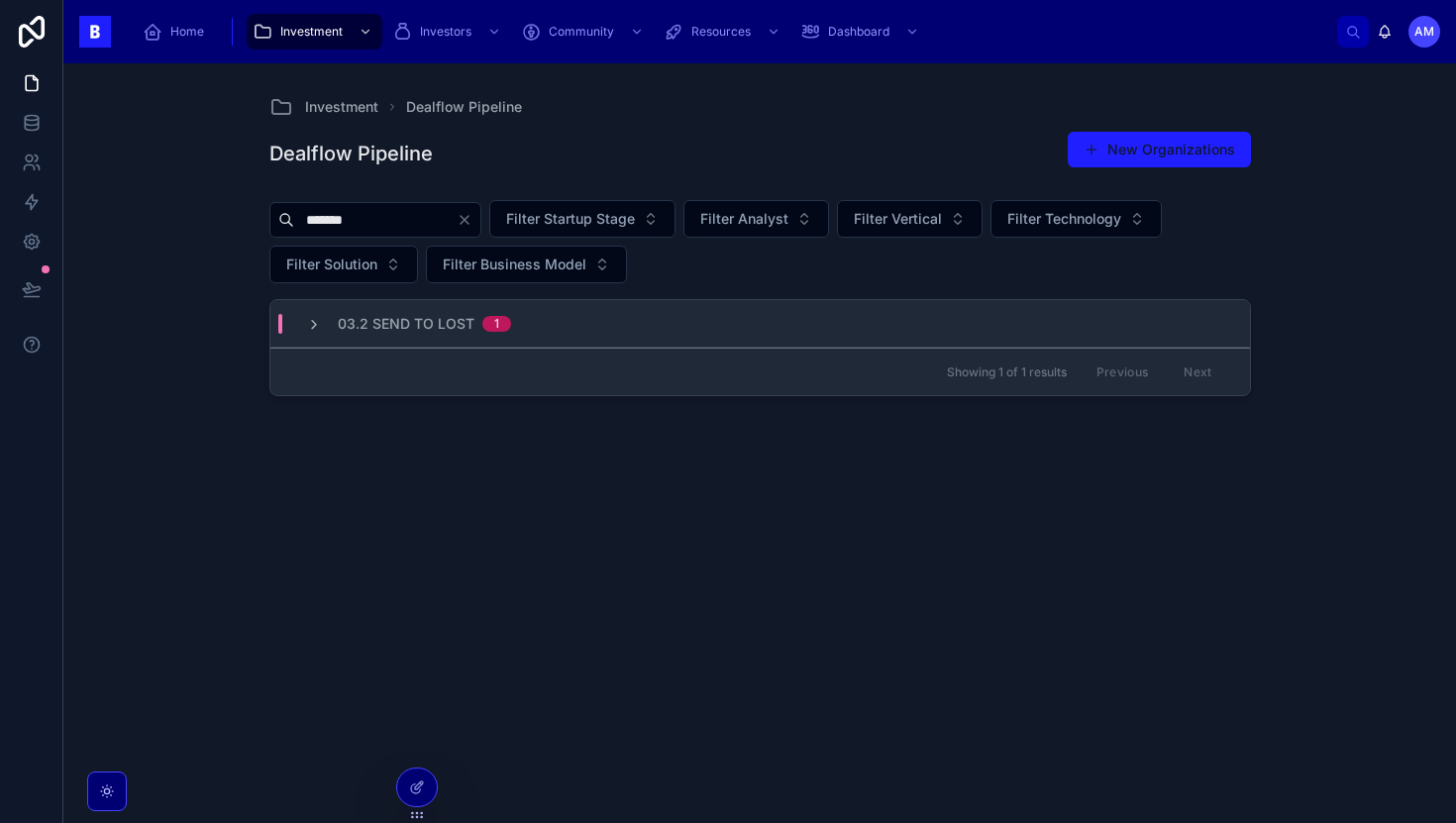 type on "*******" 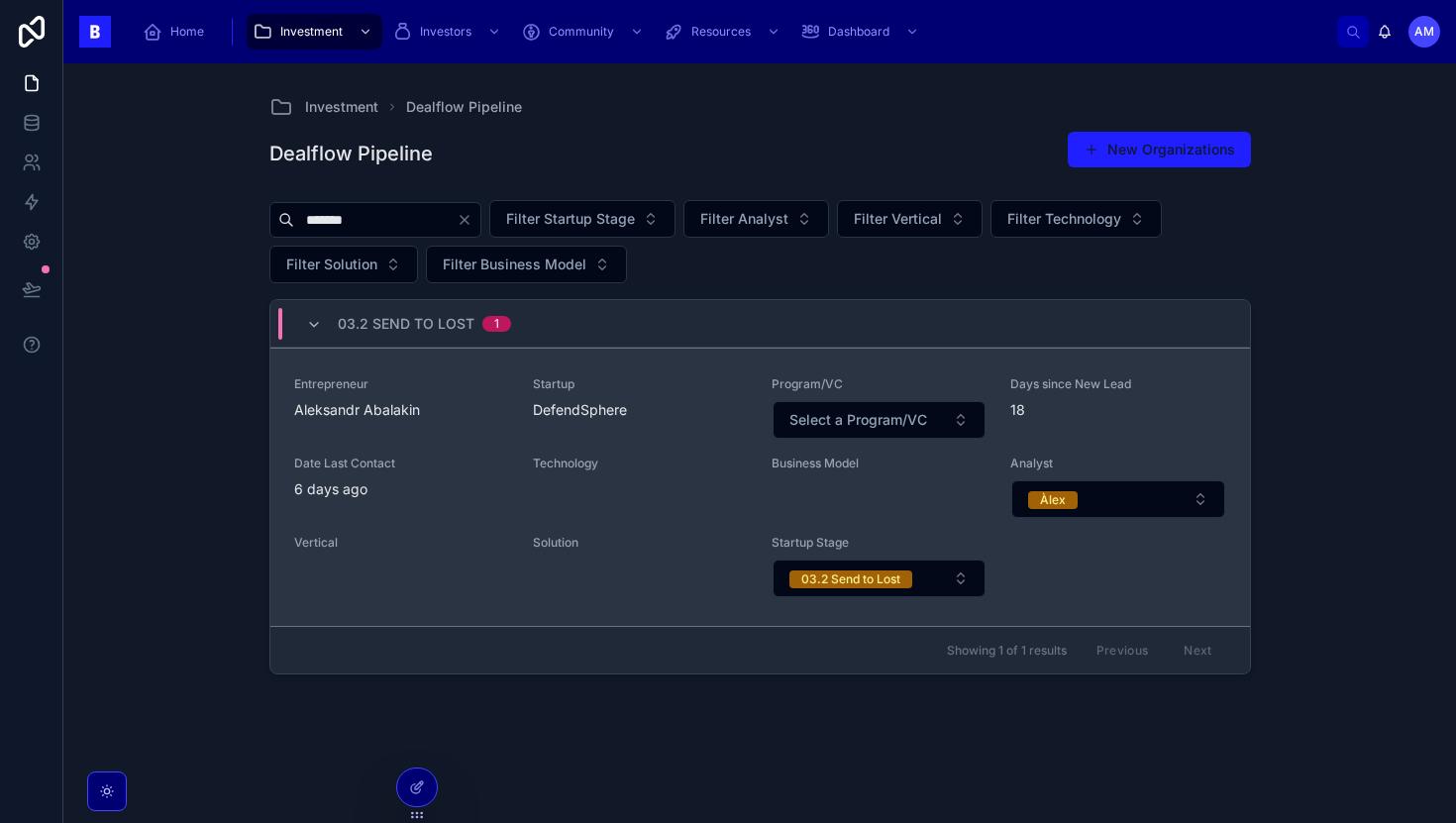 click on "Aleksandr Abalakin" at bounding box center [401, 410] 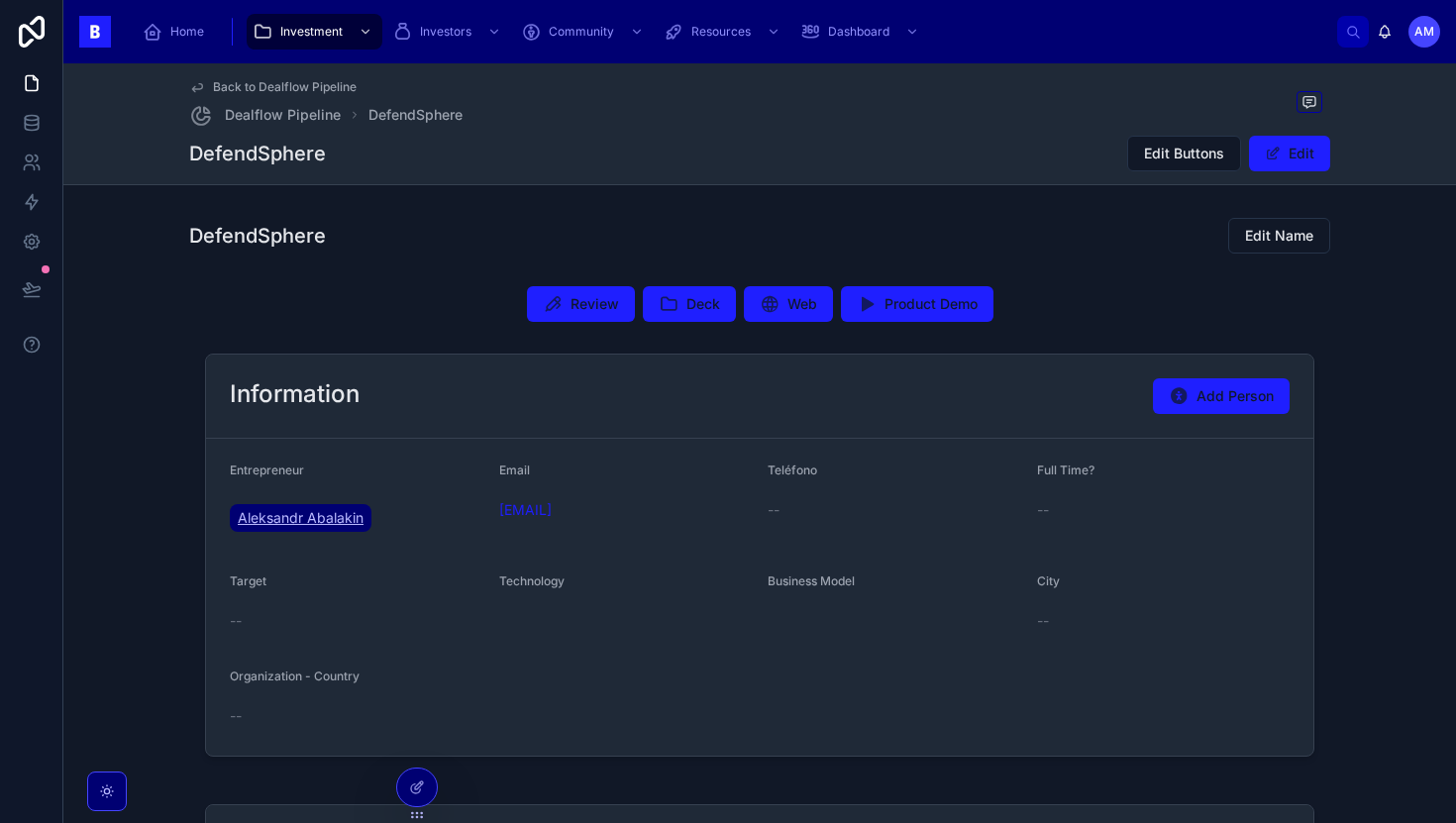 click on "Aleksandr Abalakin" at bounding box center (300, 518) 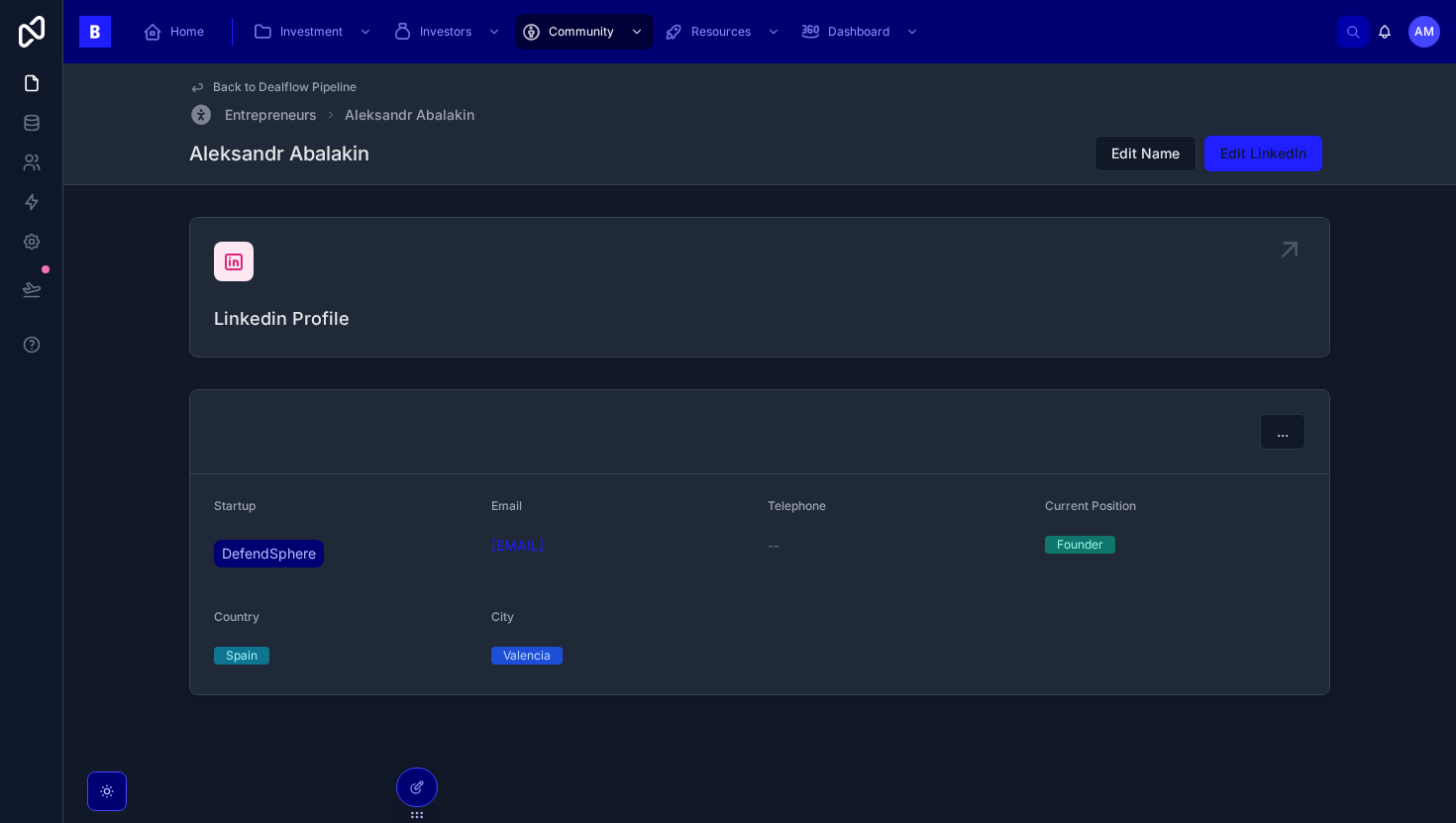click at bounding box center (234, 261) 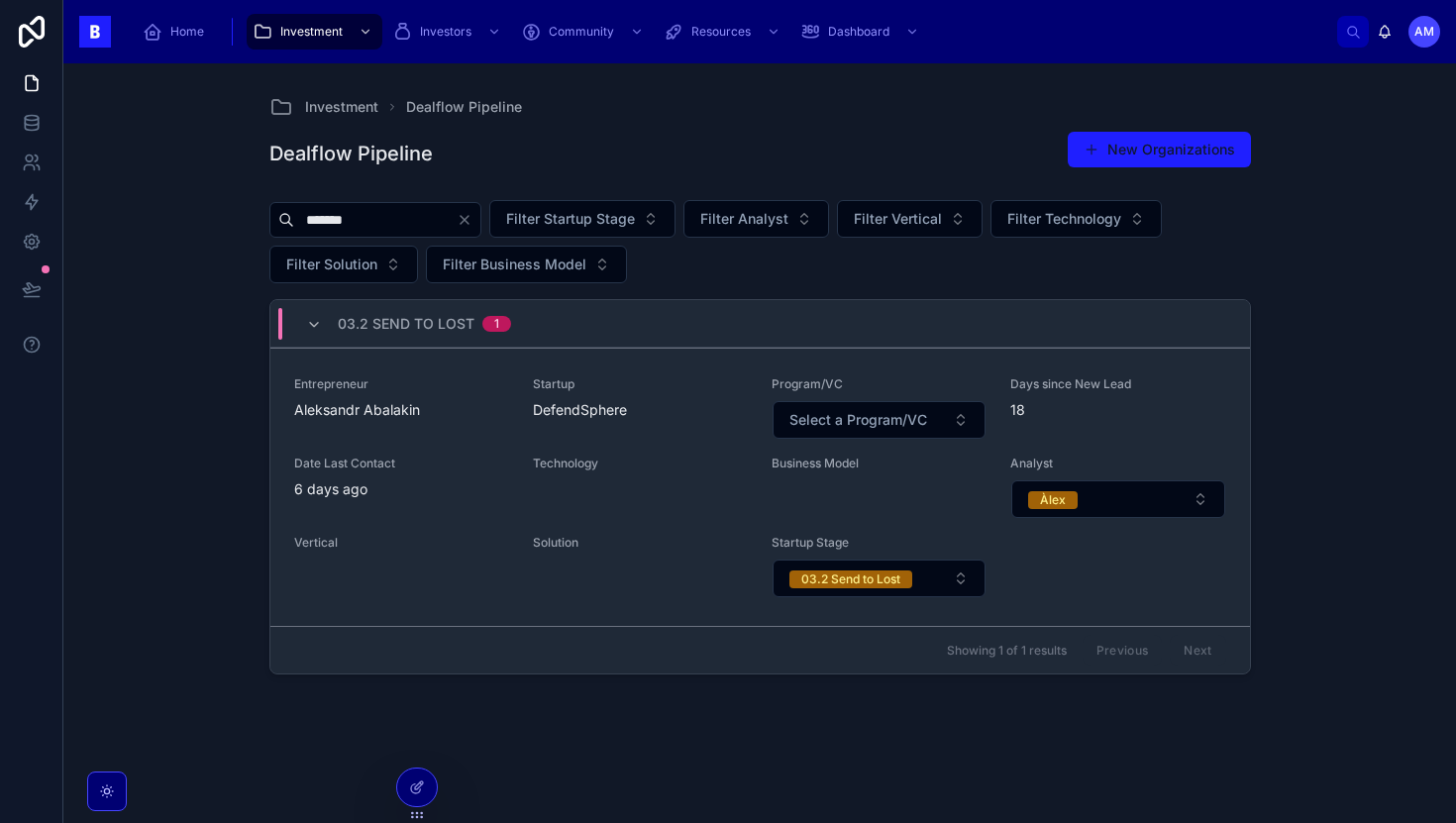 click 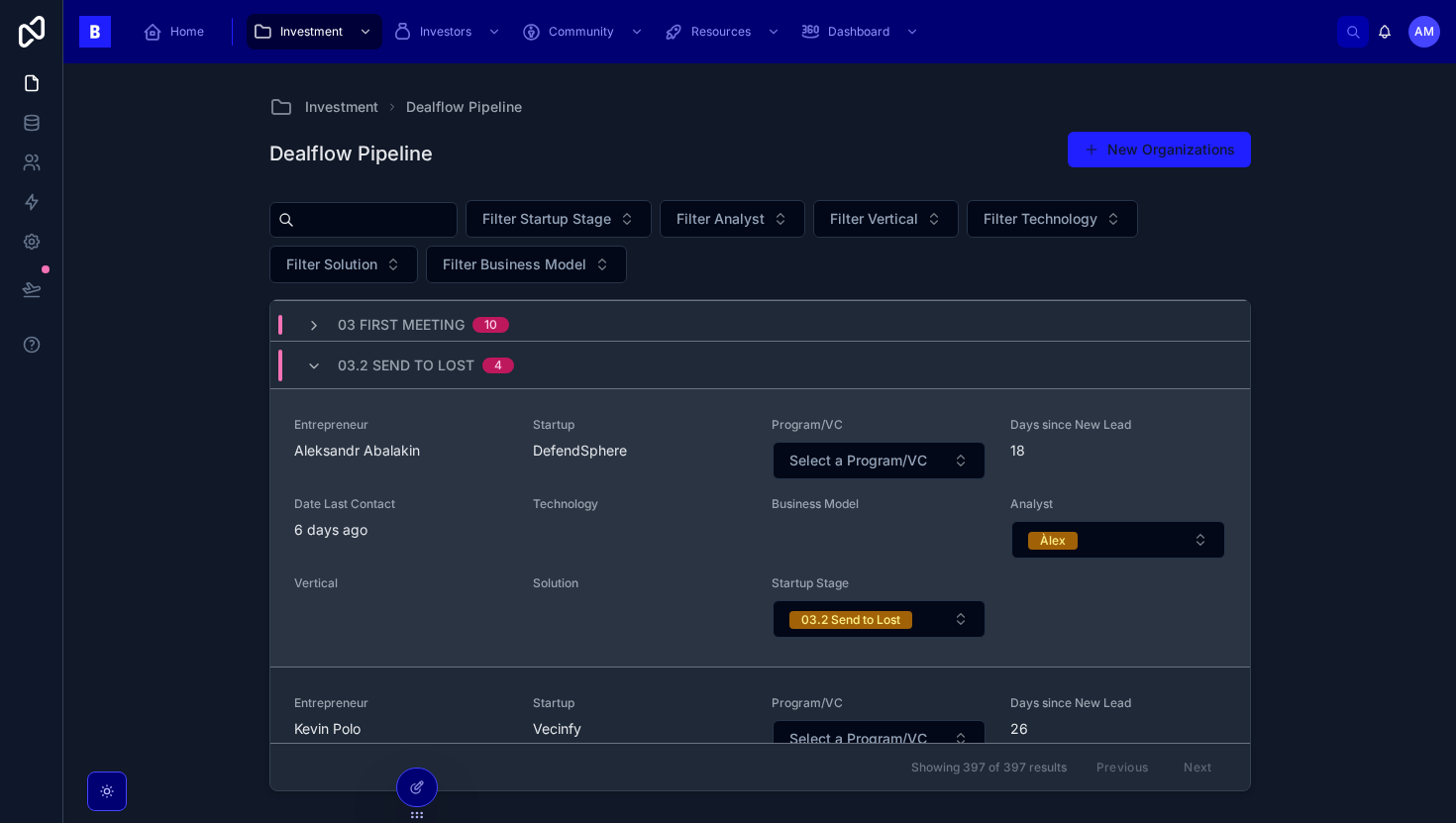 scroll, scrollTop: 151, scrollLeft: 0, axis: vertical 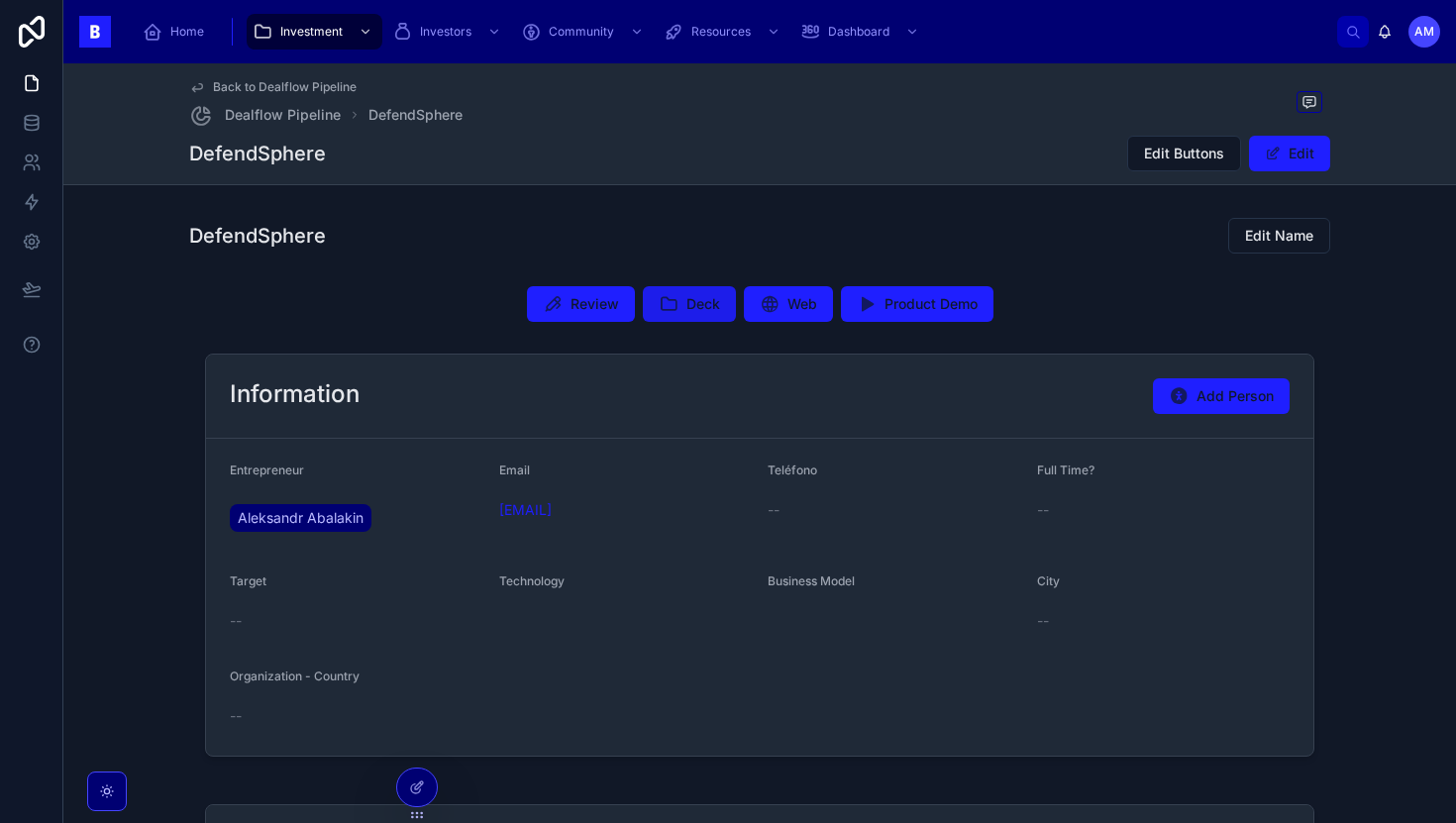 click at bounding box center (669, 304) 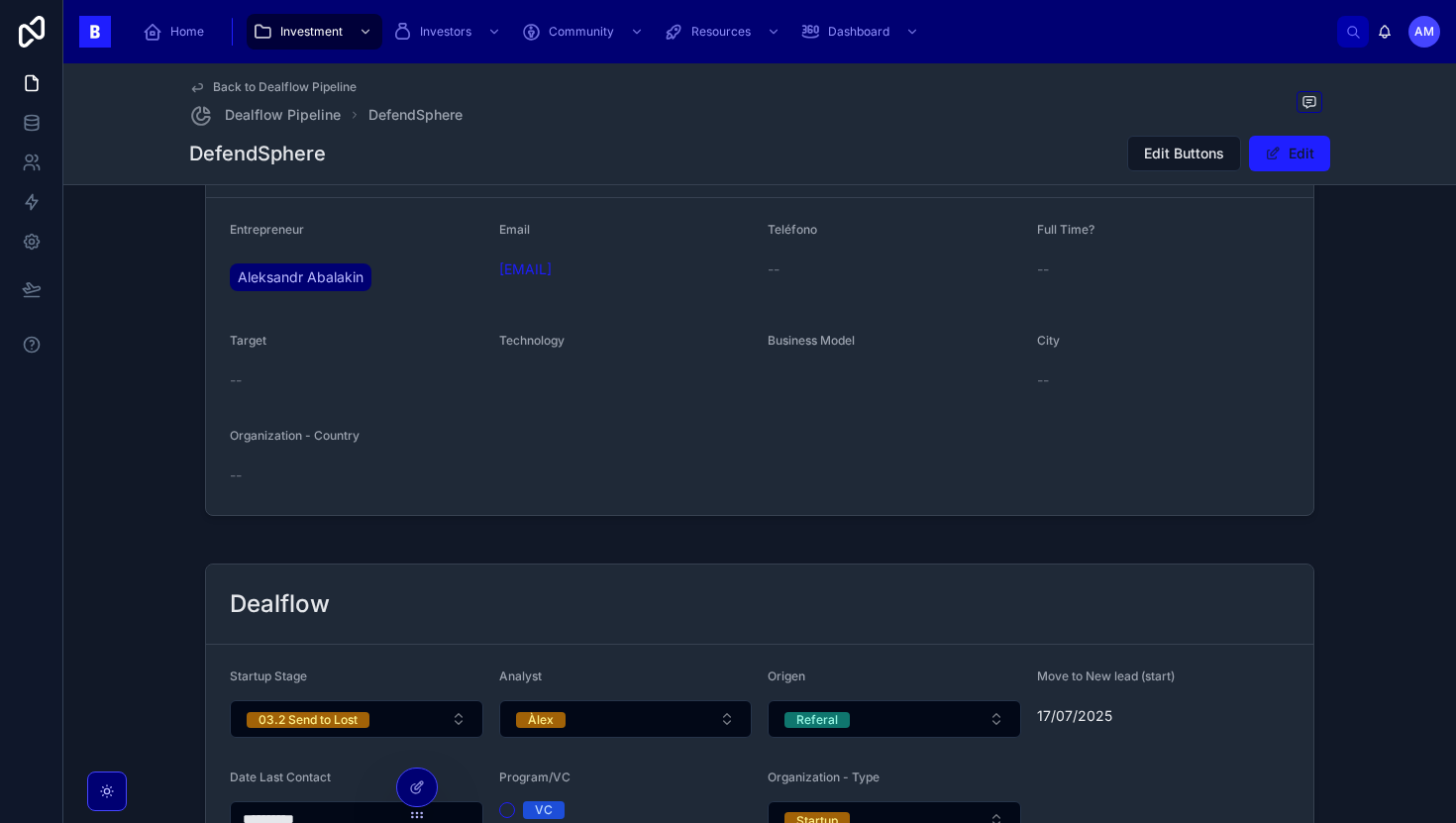 scroll, scrollTop: 0, scrollLeft: 0, axis: both 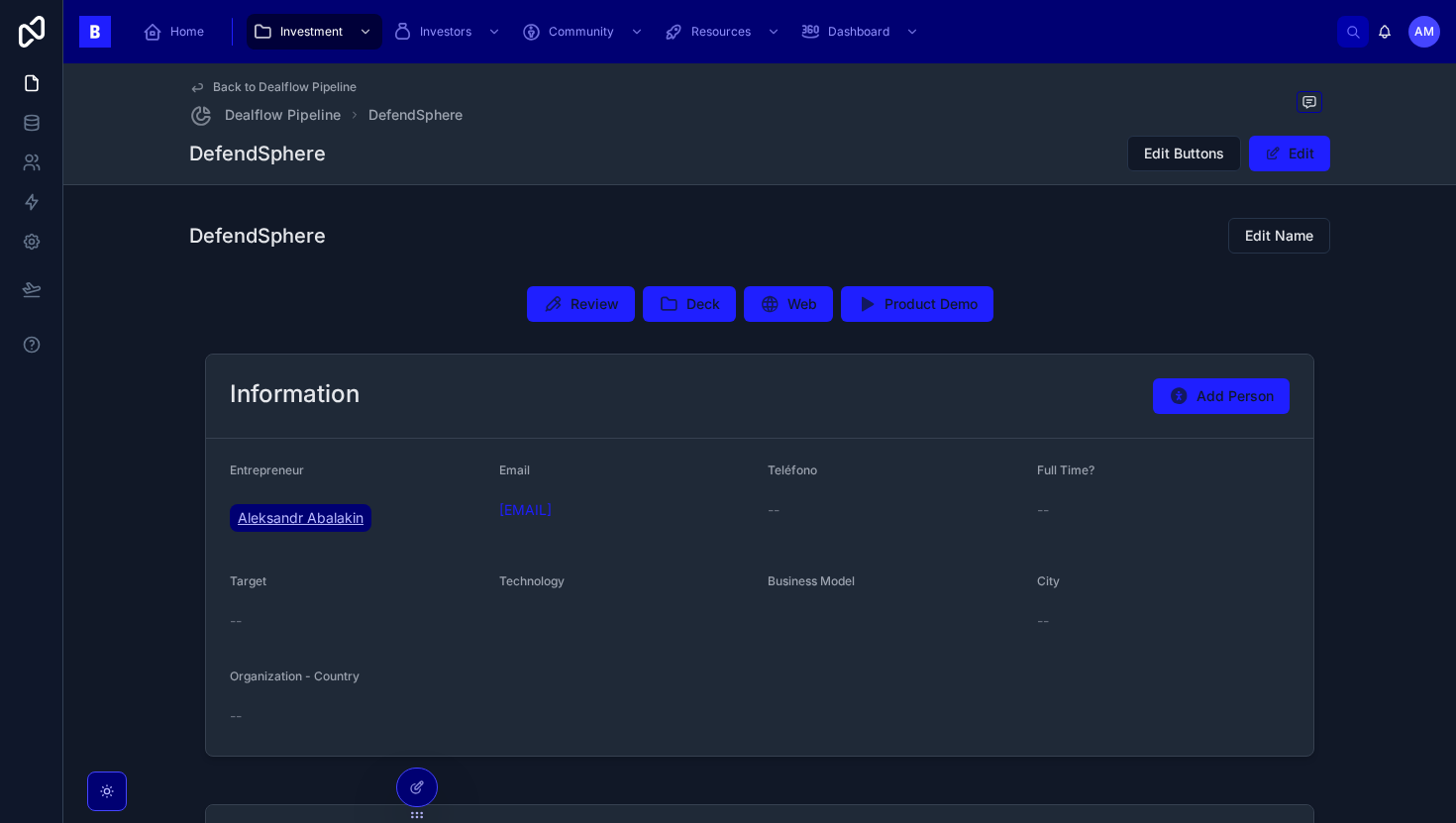 click on "Aleksandr Abalakin" at bounding box center (300, 518) 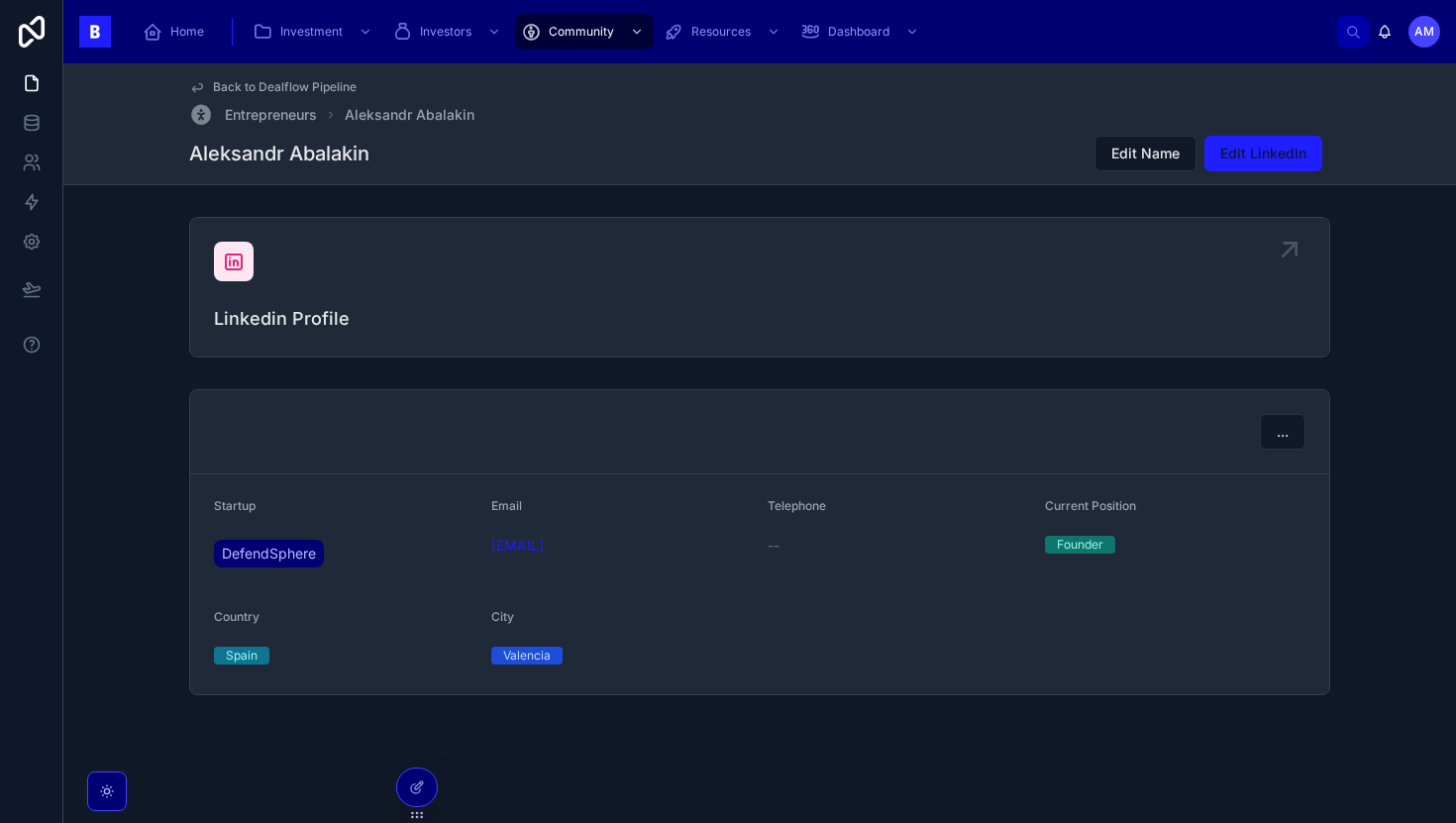 click on "Linkedin Profile" at bounding box center [760, 287] 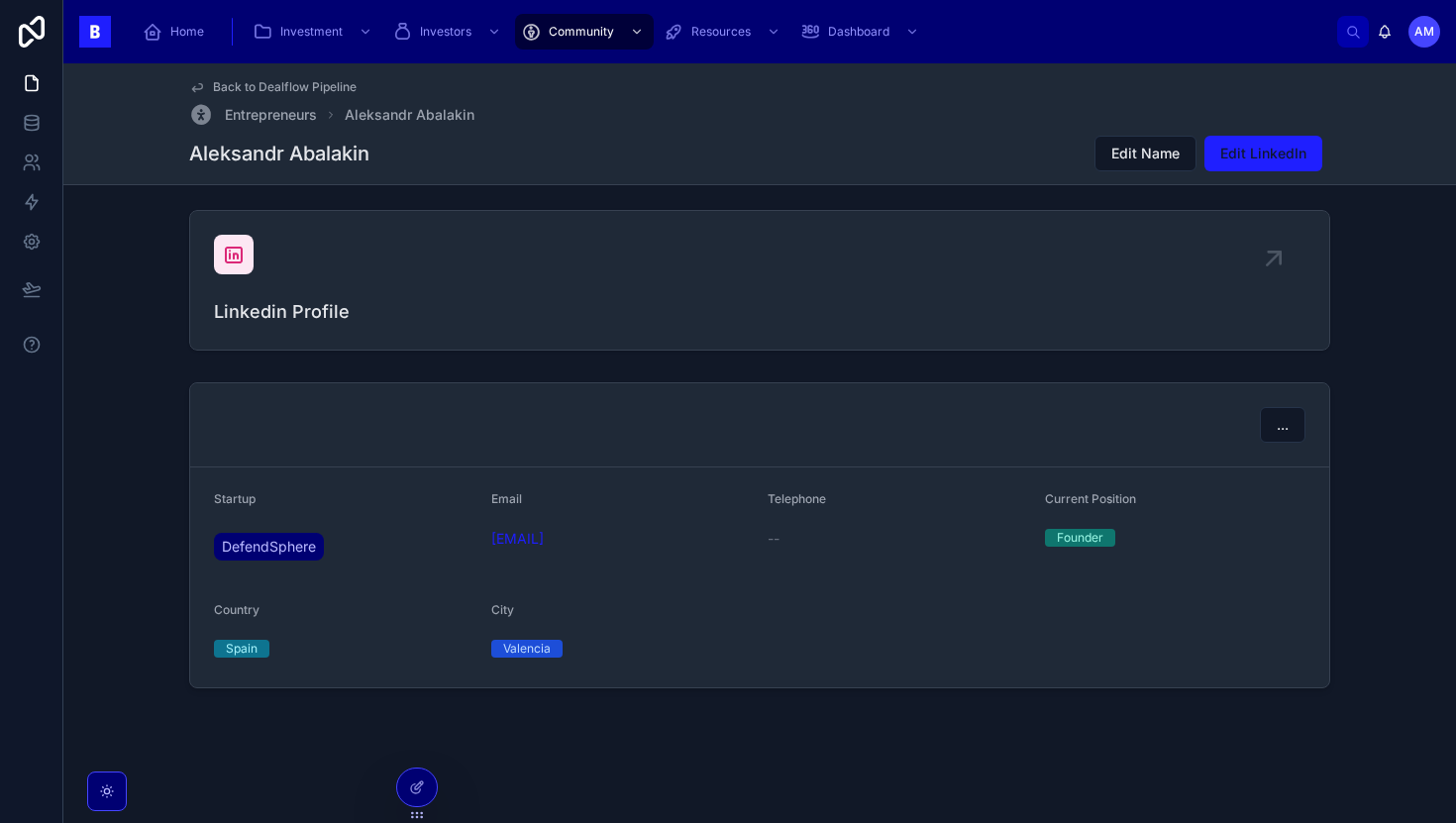 scroll, scrollTop: 0, scrollLeft: 0, axis: both 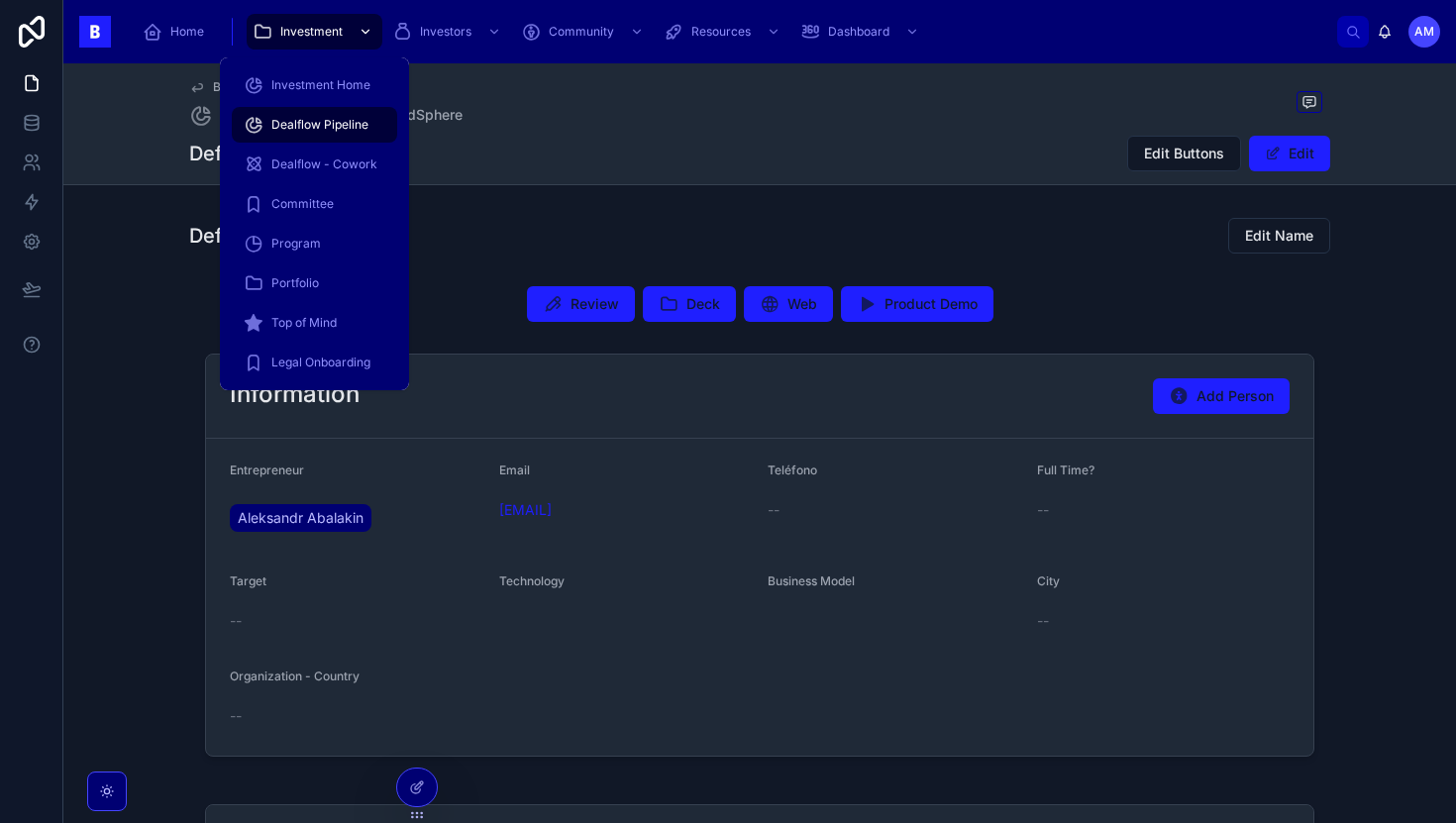 click on "Investment" at bounding box center [311, 32] 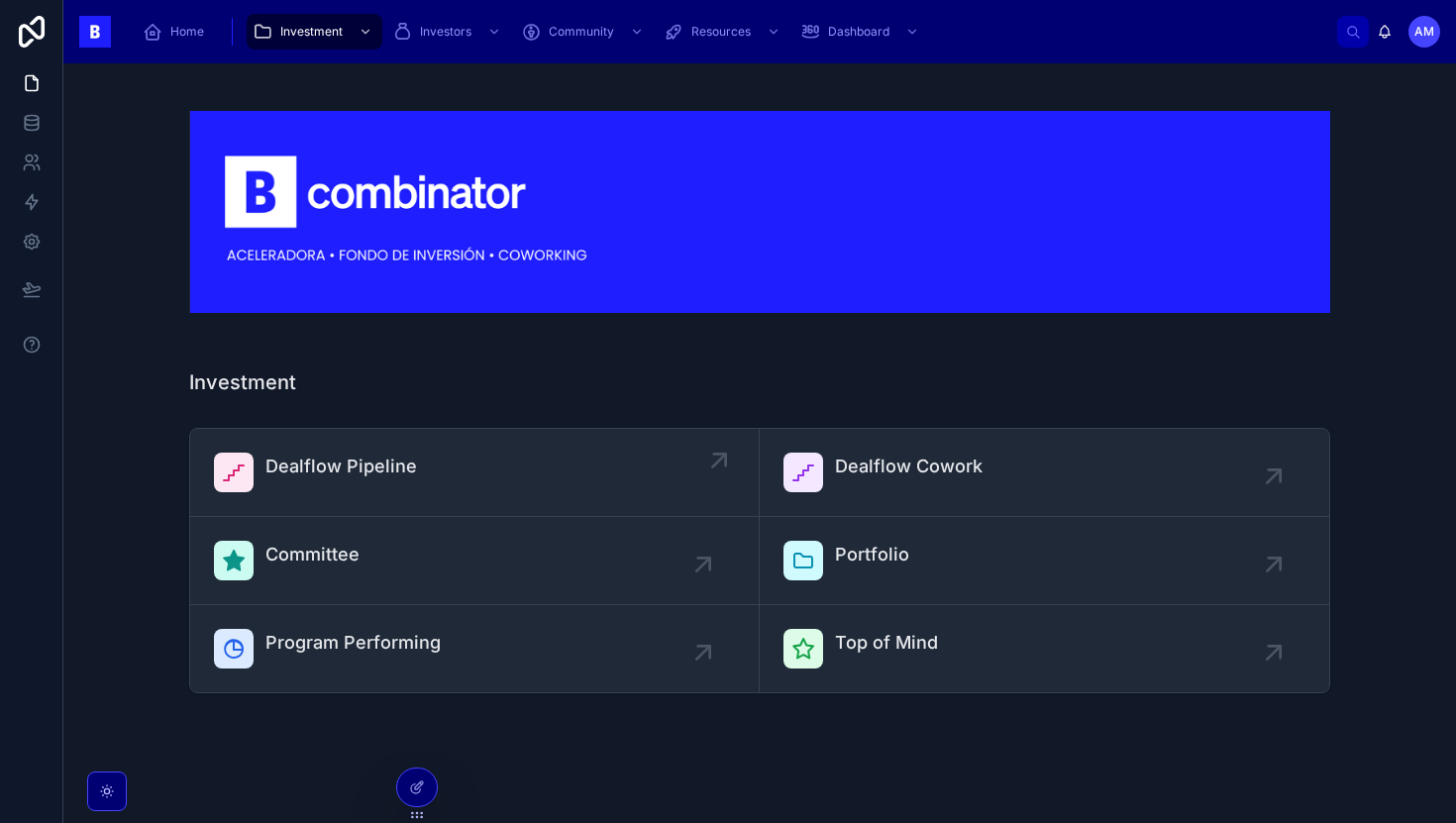 click on "Dealflow Pipeline" at bounding box center (474, 472) 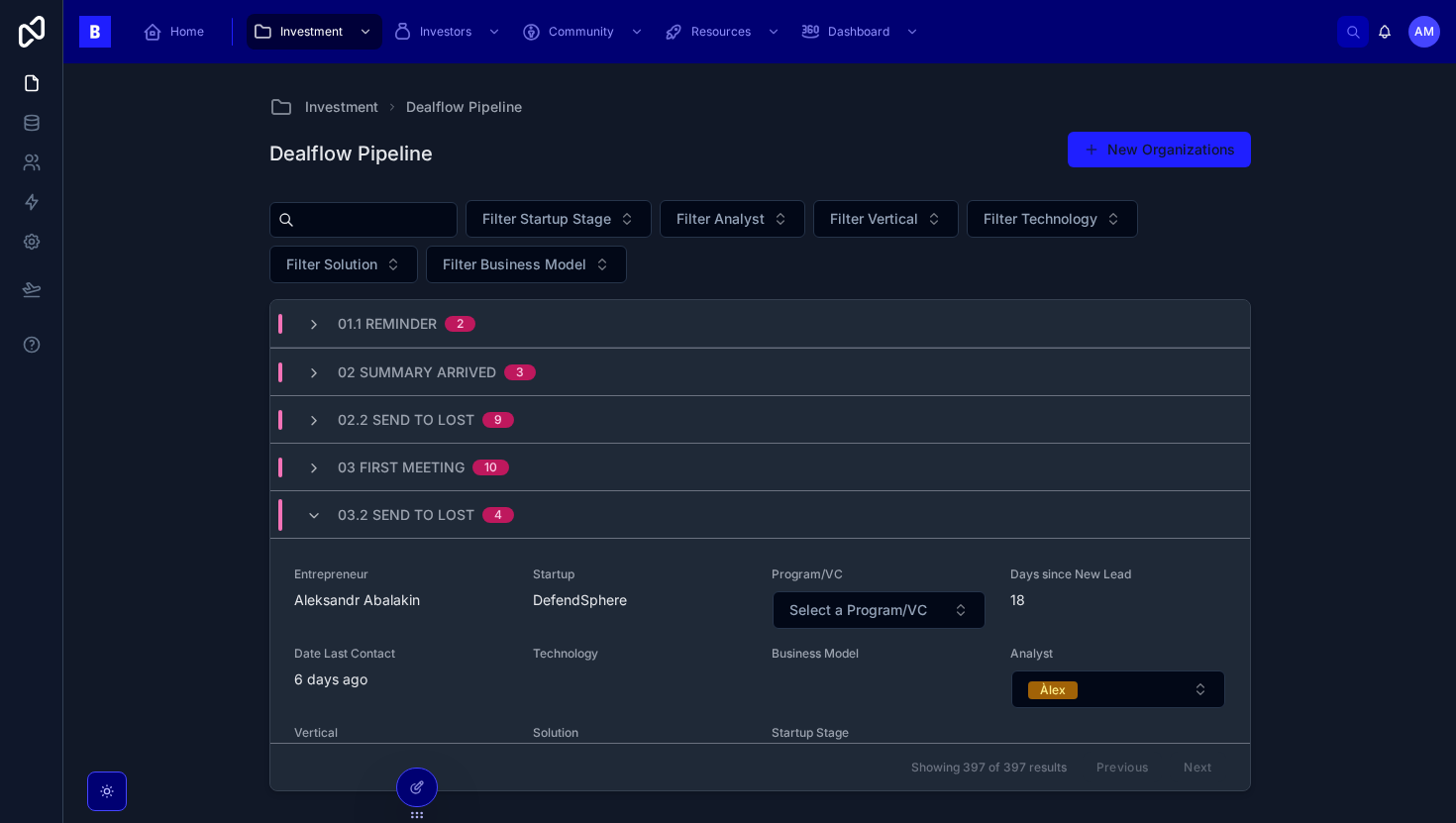 click at bounding box center [375, 220] 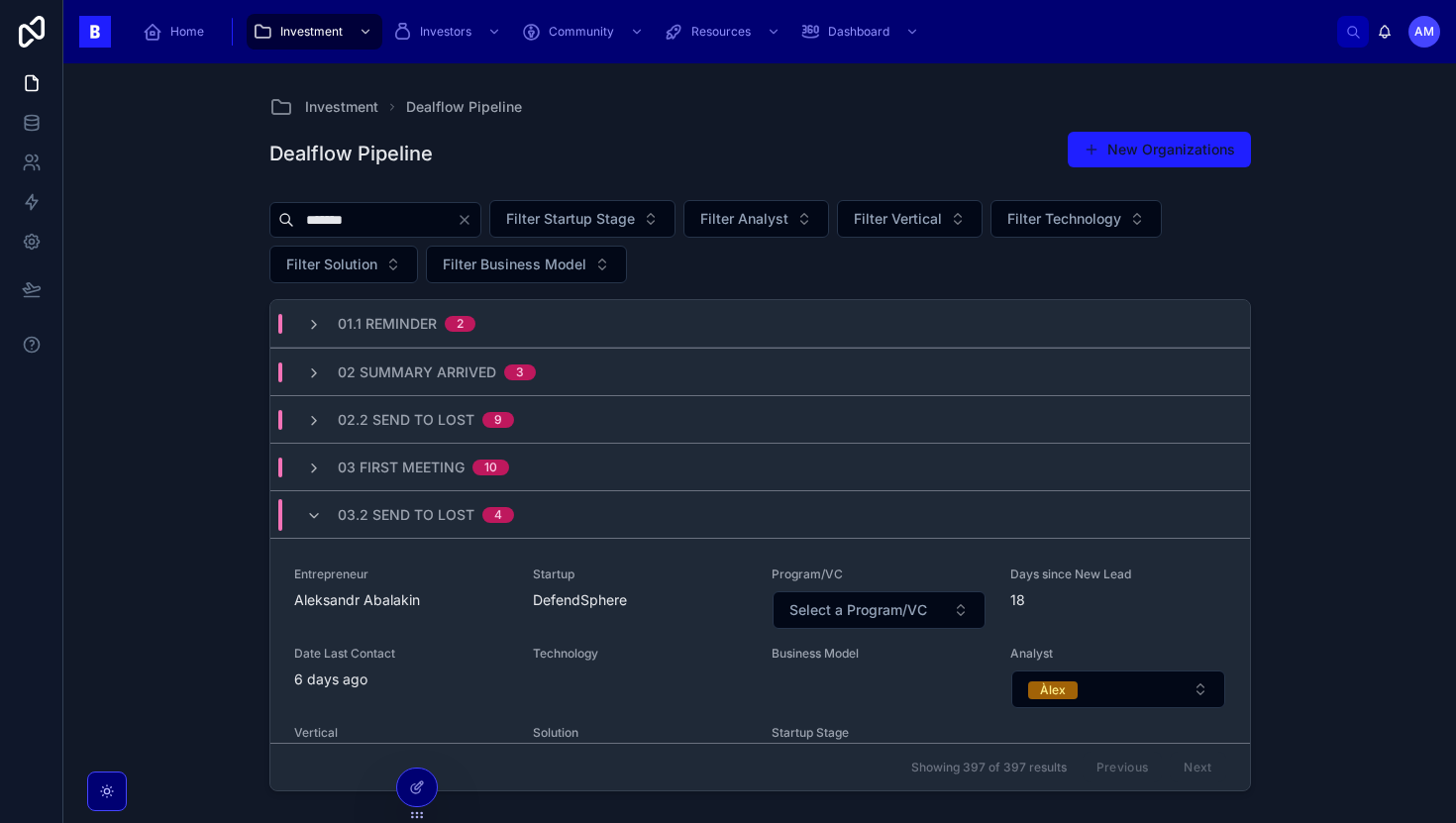 type on "*******" 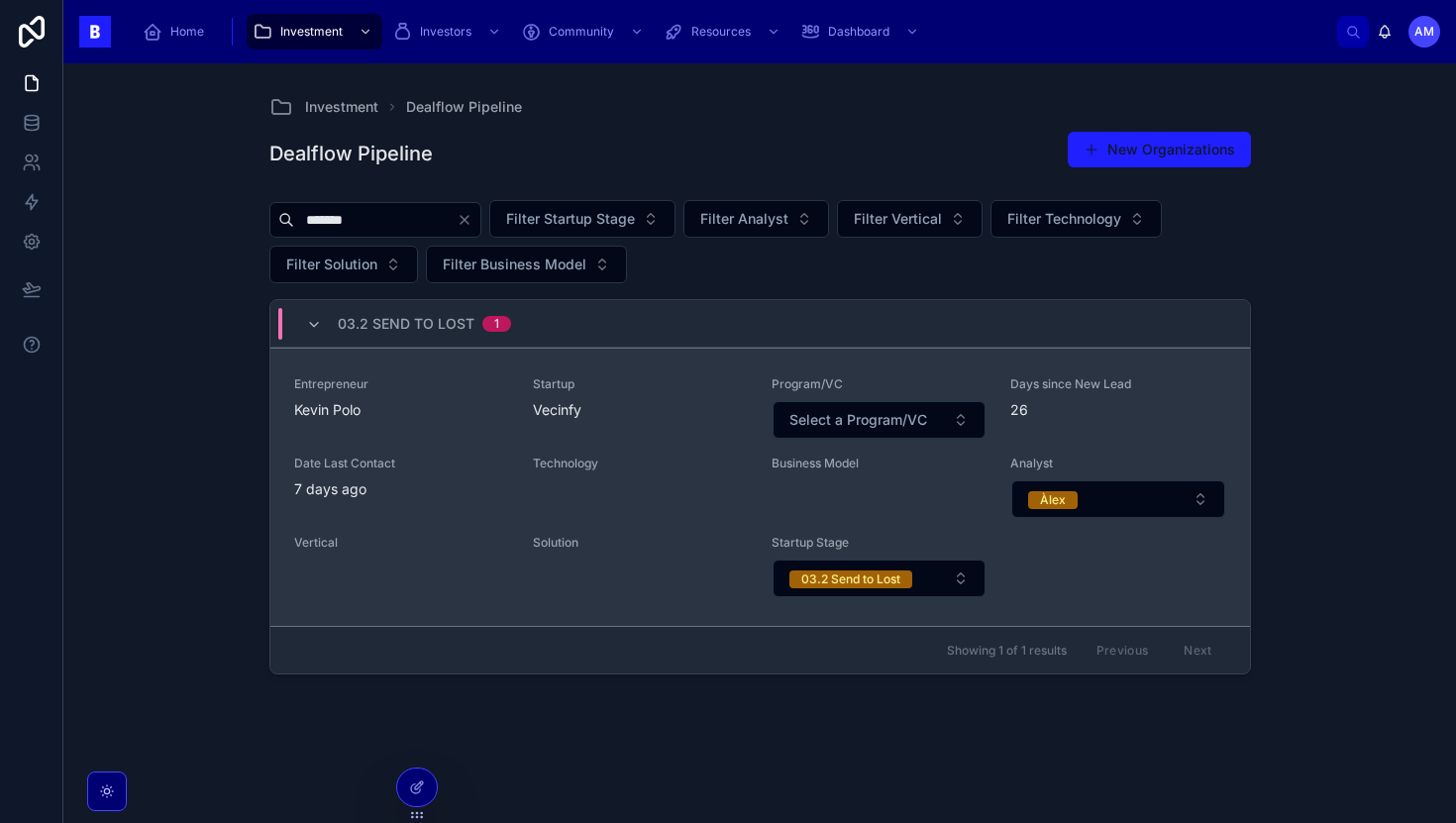 click on "Entrepreneur Kevin Polo Startup Vecinfy Program/VC Select a Program/VC Days since New Lead 26 Date Last Contact 7 days ago Technology Business Model Analyst Àlex Vertical Solution Startup Stage 03.2 Send to Lost" at bounding box center (760, 486) 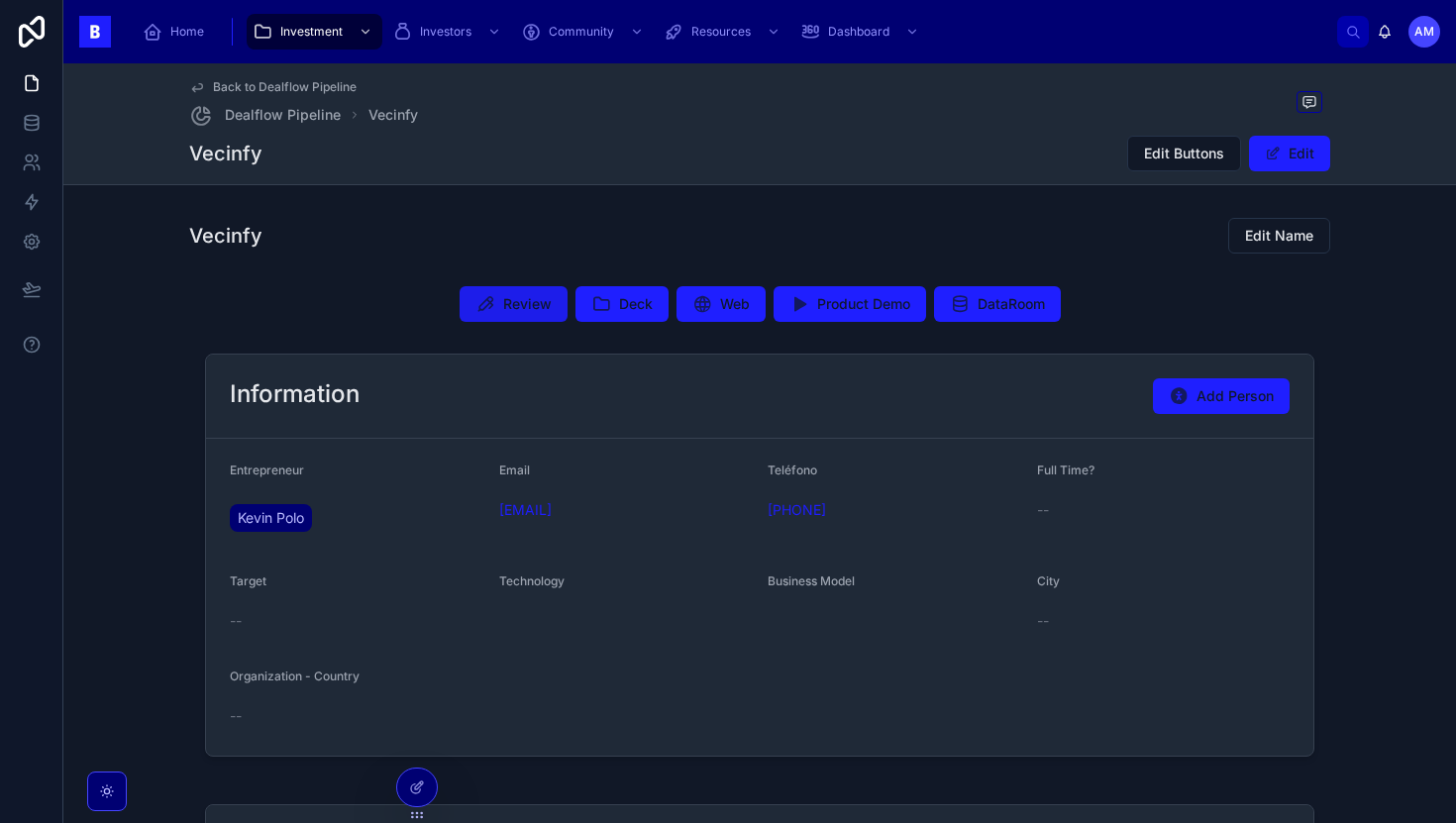 click on "Review" at bounding box center (513, 304) 